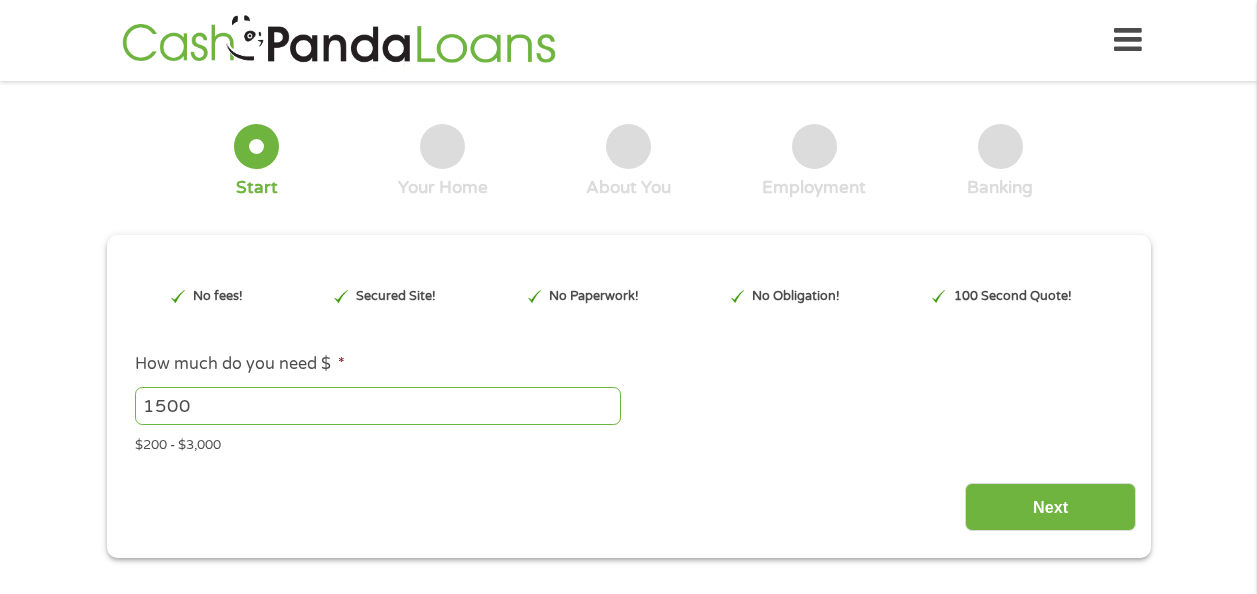 scroll, scrollTop: 0, scrollLeft: 0, axis: both 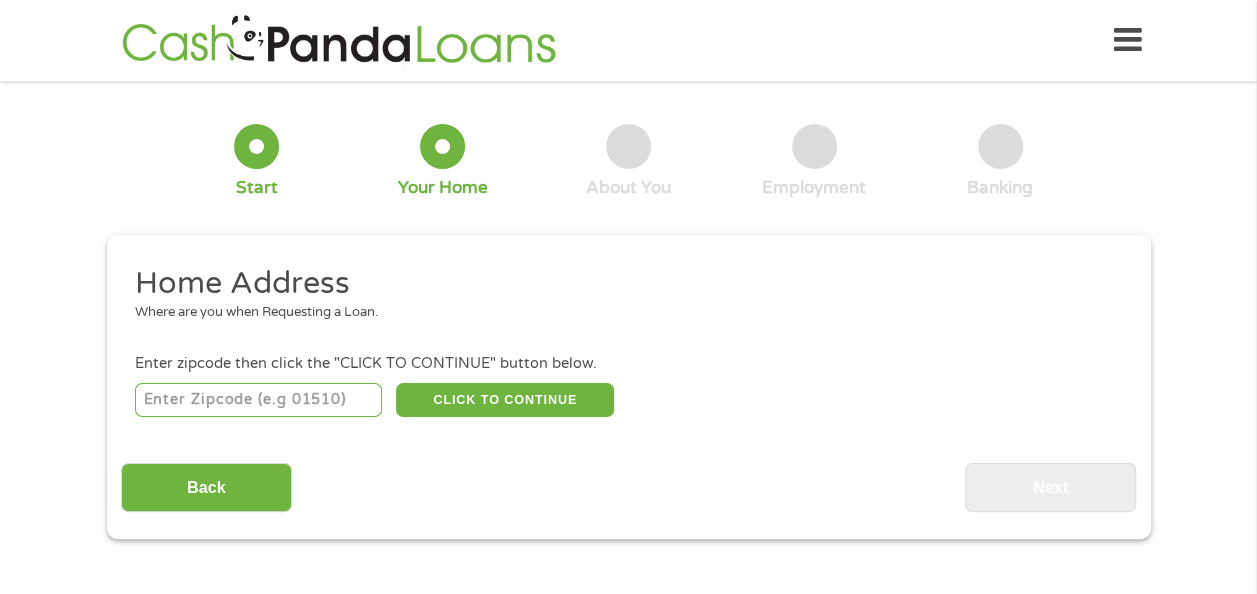 click at bounding box center [258, 400] 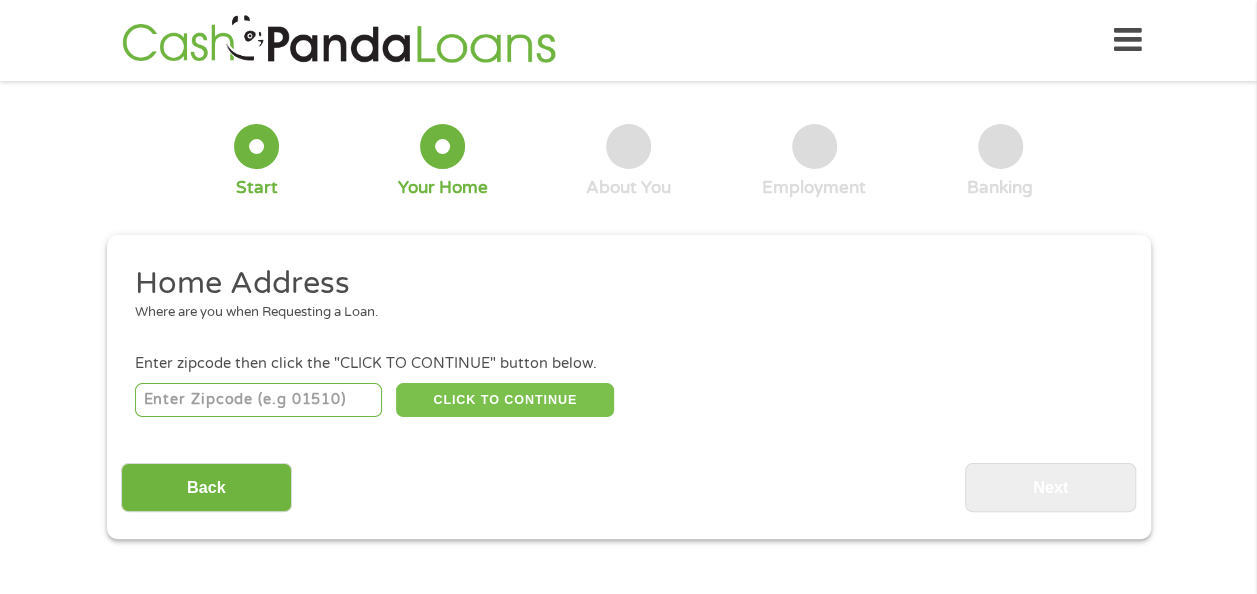 type on "[POSTAL_CODE]" 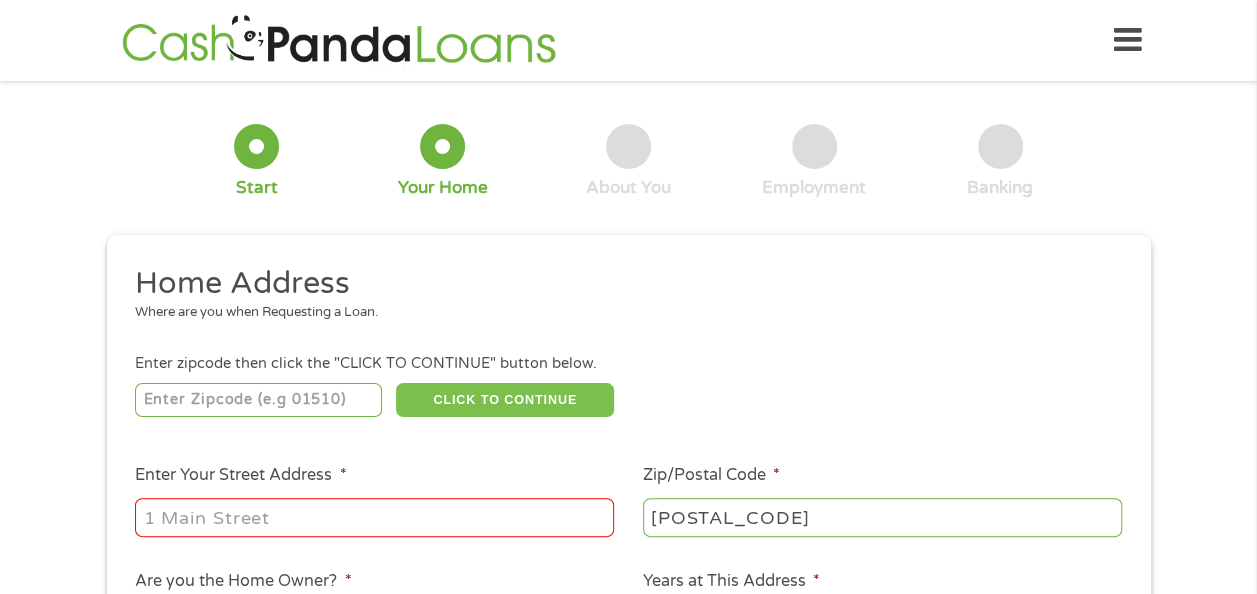 scroll, scrollTop: 100, scrollLeft: 0, axis: vertical 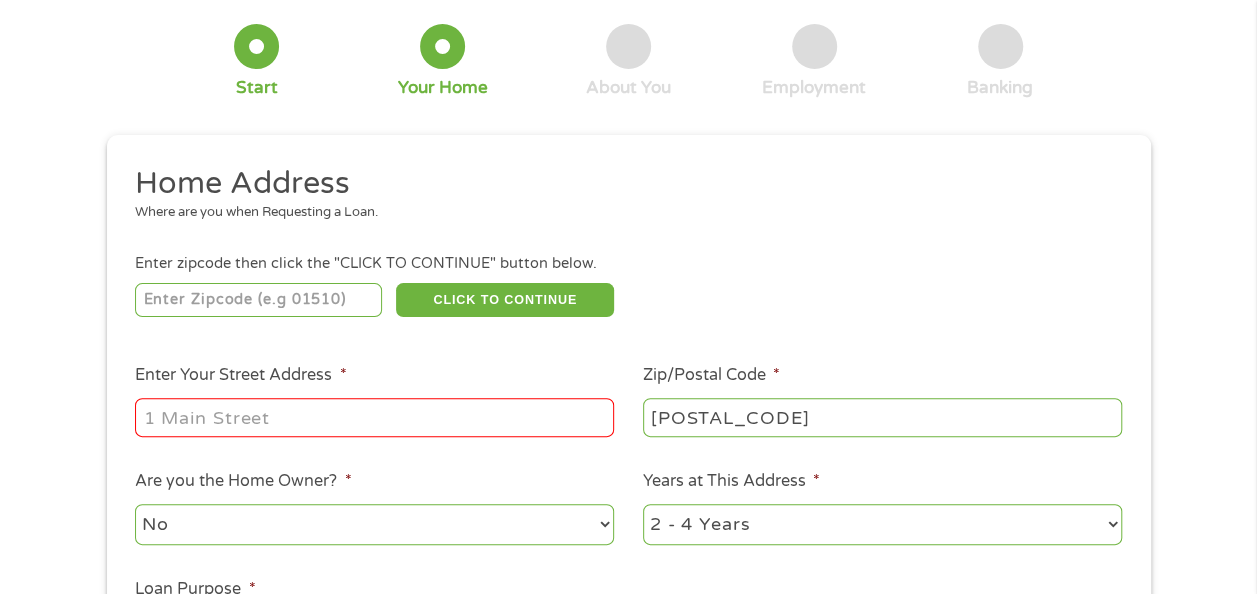 click on "Enter Your Street Address *" at bounding box center [374, 417] 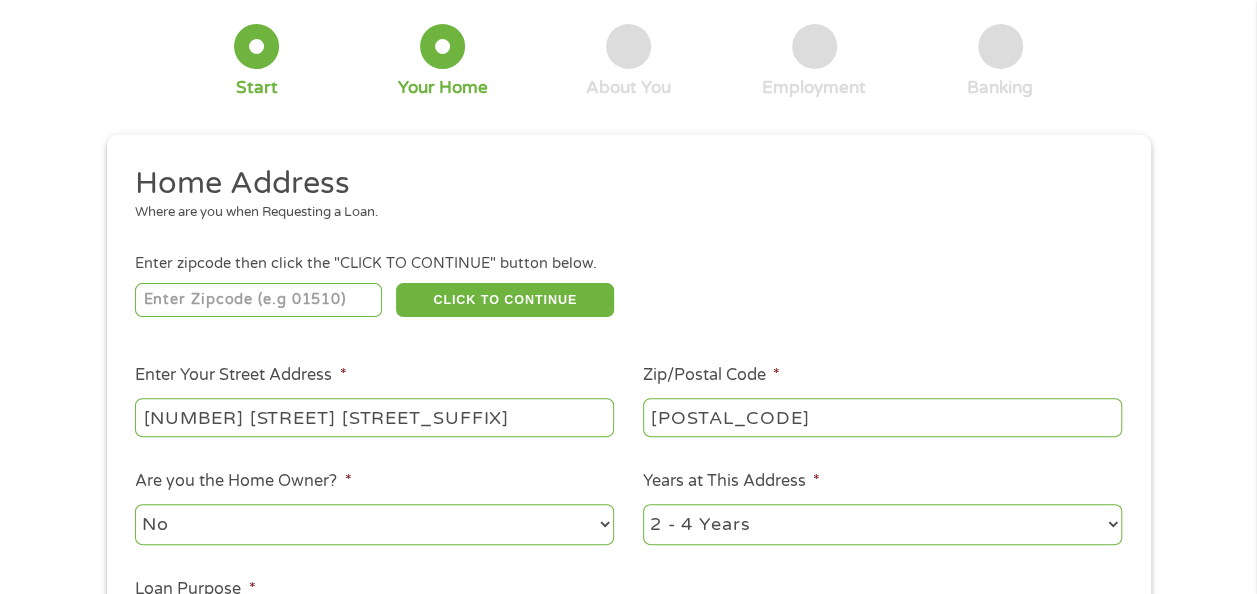 type on "[NUMBER] [STREET] [STREET_SUFFIX]" 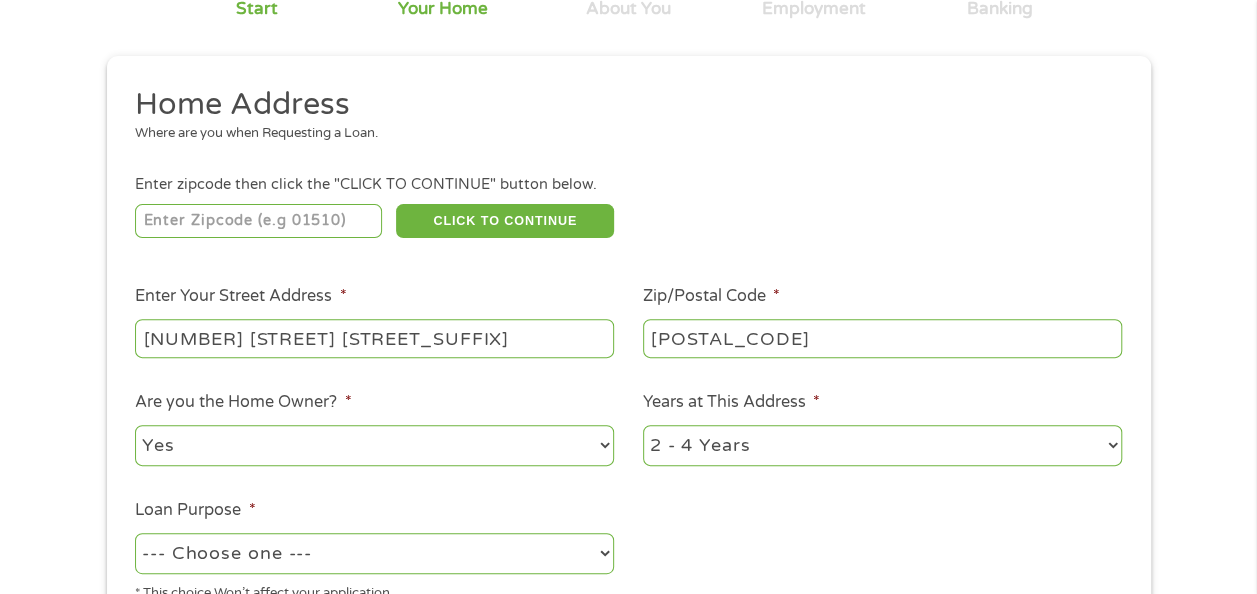 scroll, scrollTop: 300, scrollLeft: 0, axis: vertical 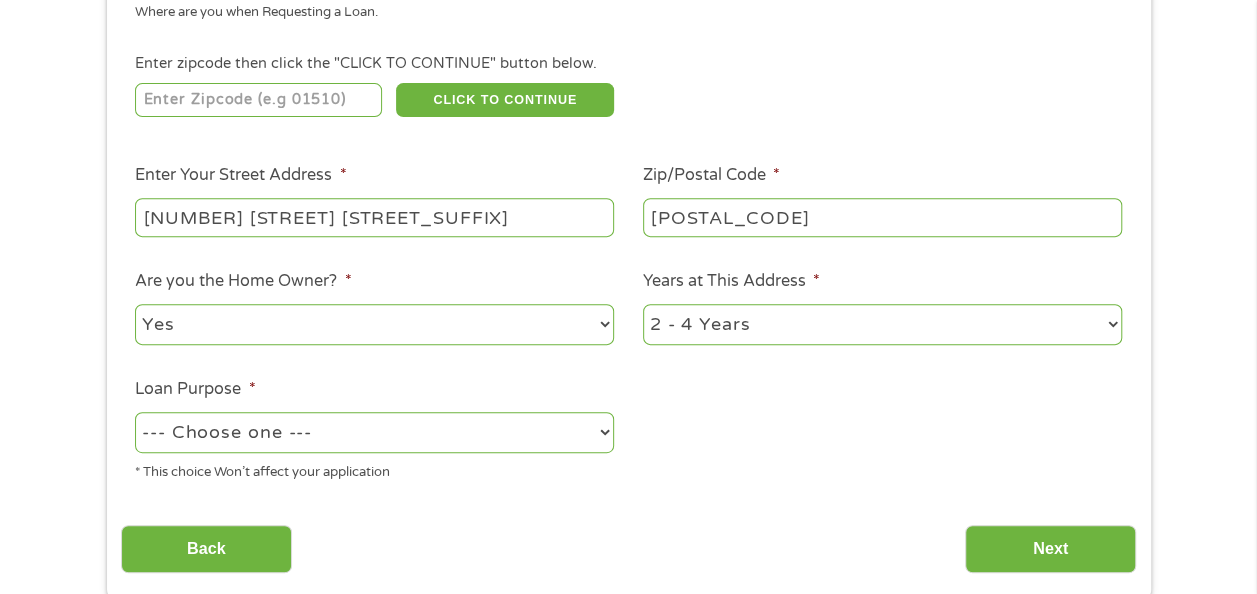 click on "--- Choose one --- Pay Bills Debt Consolidation Home Improvement Major Purchase Car Loan Short Term Cash Medical Expenses Other" at bounding box center [374, 432] 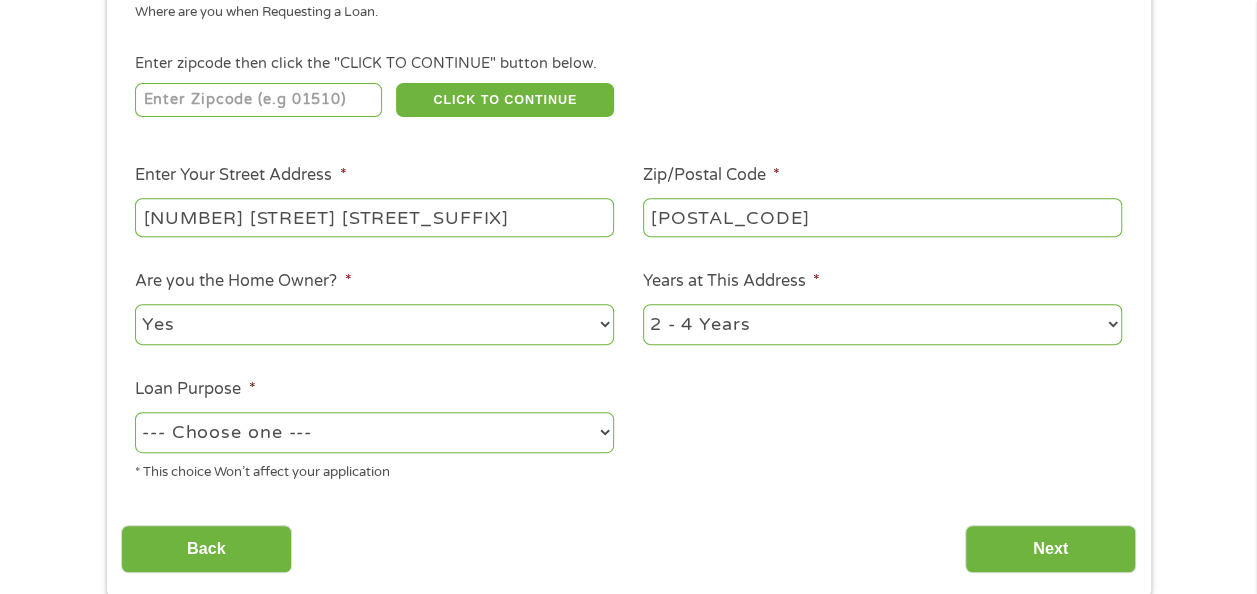 select on "other" 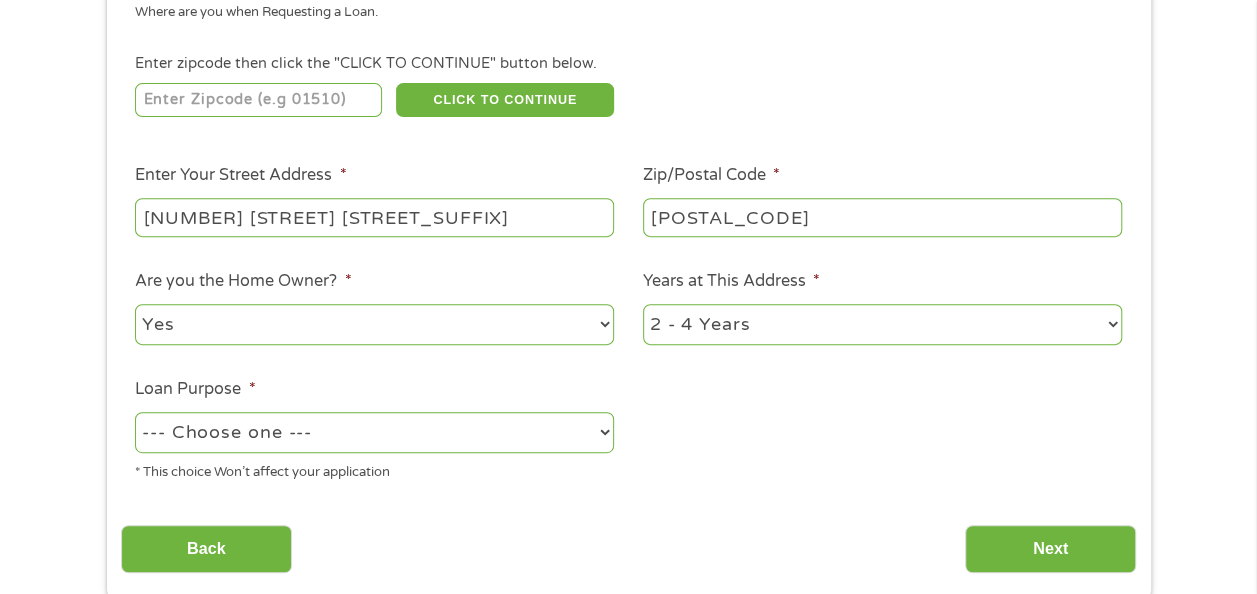 click on "--- Choose one --- Pay Bills Debt Consolidation Home Improvement Major Purchase Car Loan Short Term Cash Medical Expenses Other" at bounding box center [374, 432] 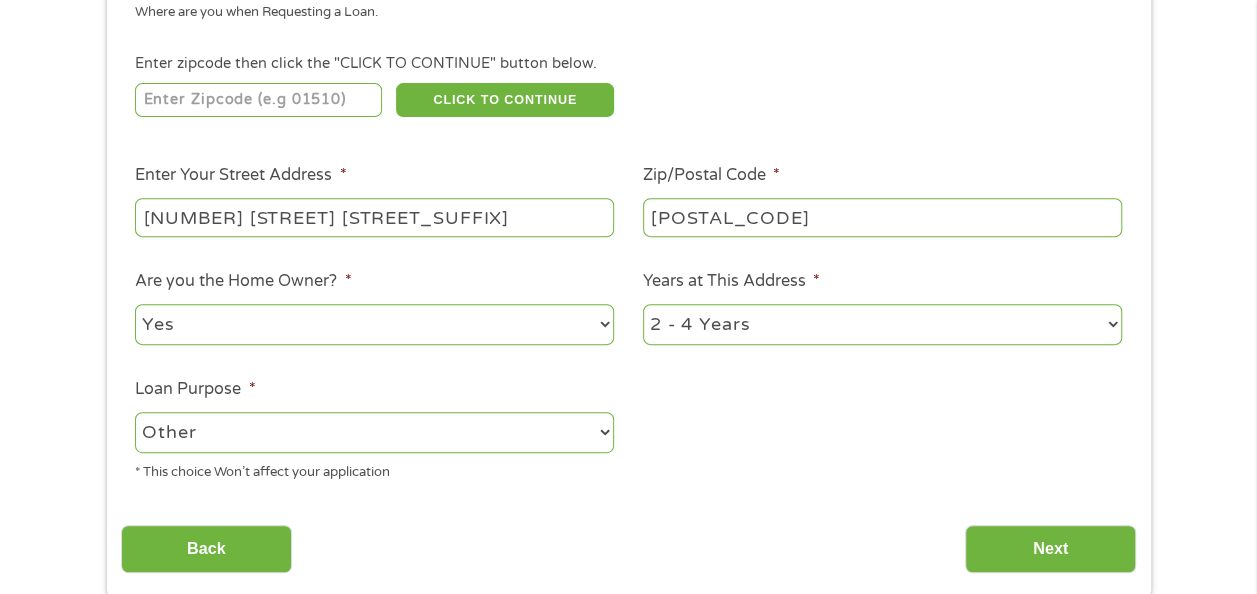 scroll, scrollTop: 500, scrollLeft: 0, axis: vertical 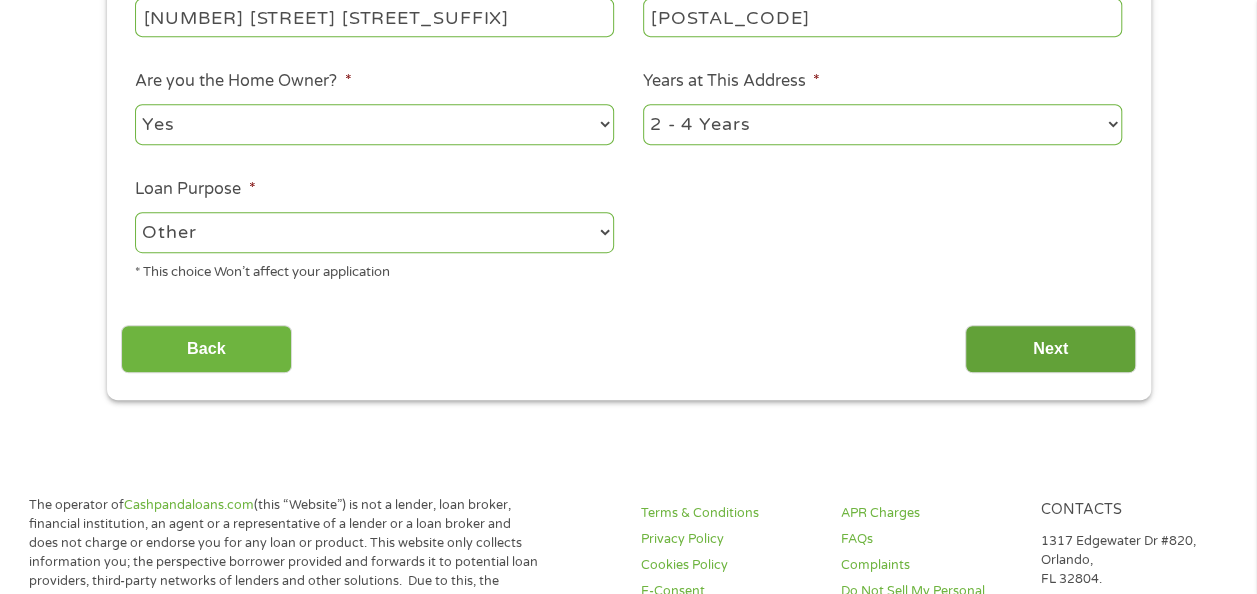 click on "Next" at bounding box center (1050, 349) 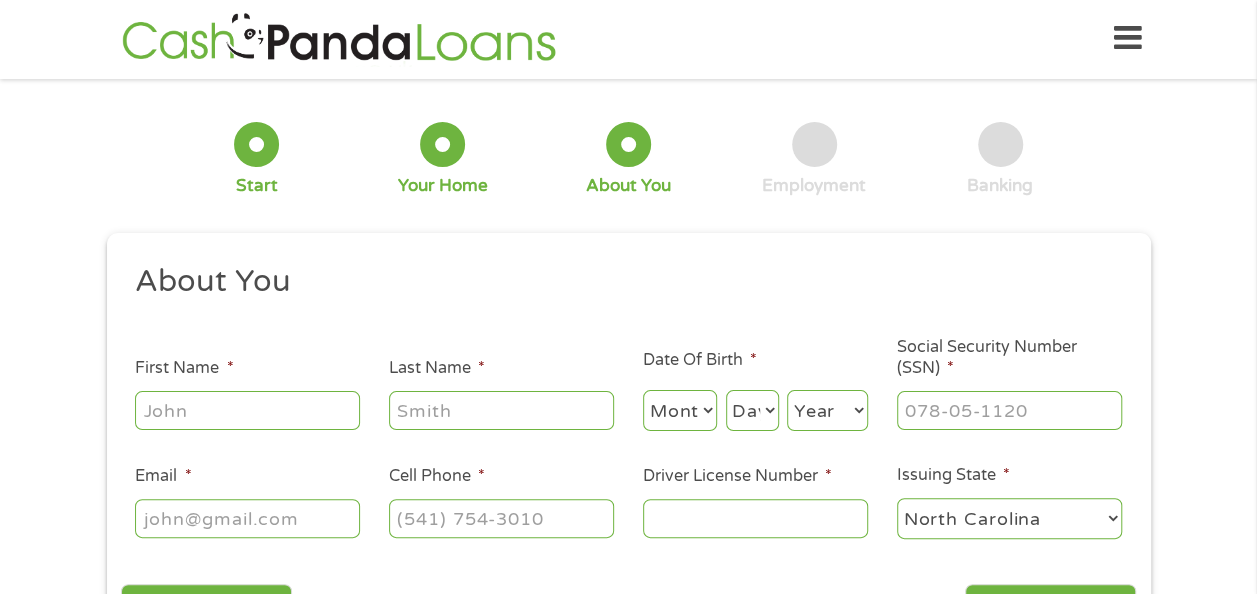 scroll, scrollTop: 0, scrollLeft: 0, axis: both 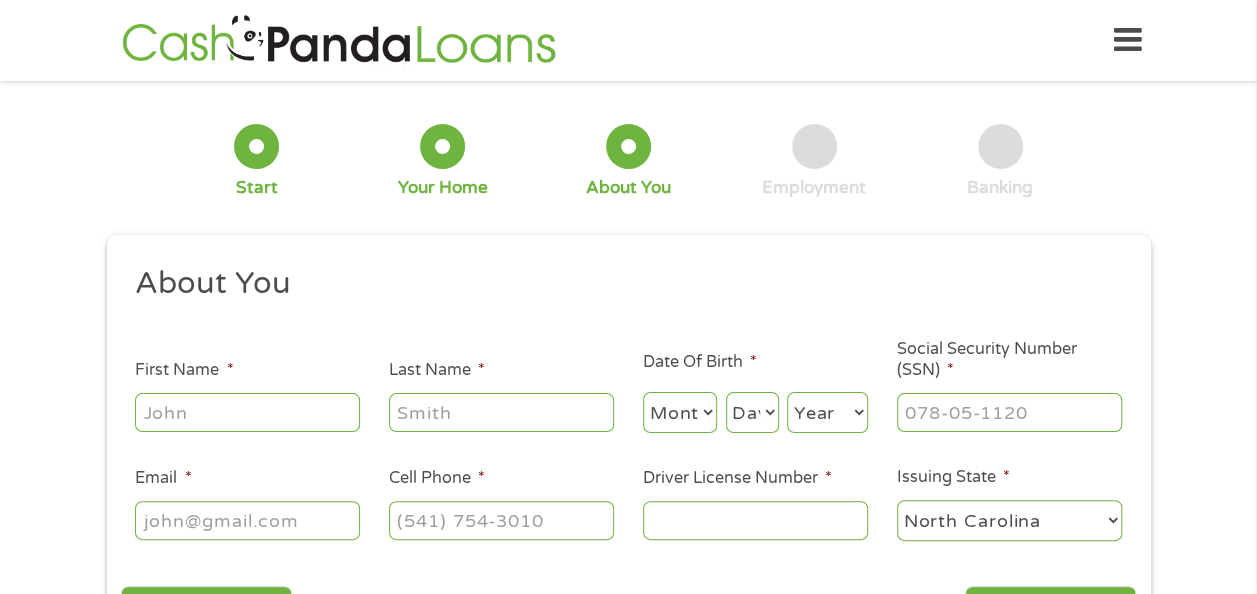 click on "First Name *" at bounding box center (247, 412) 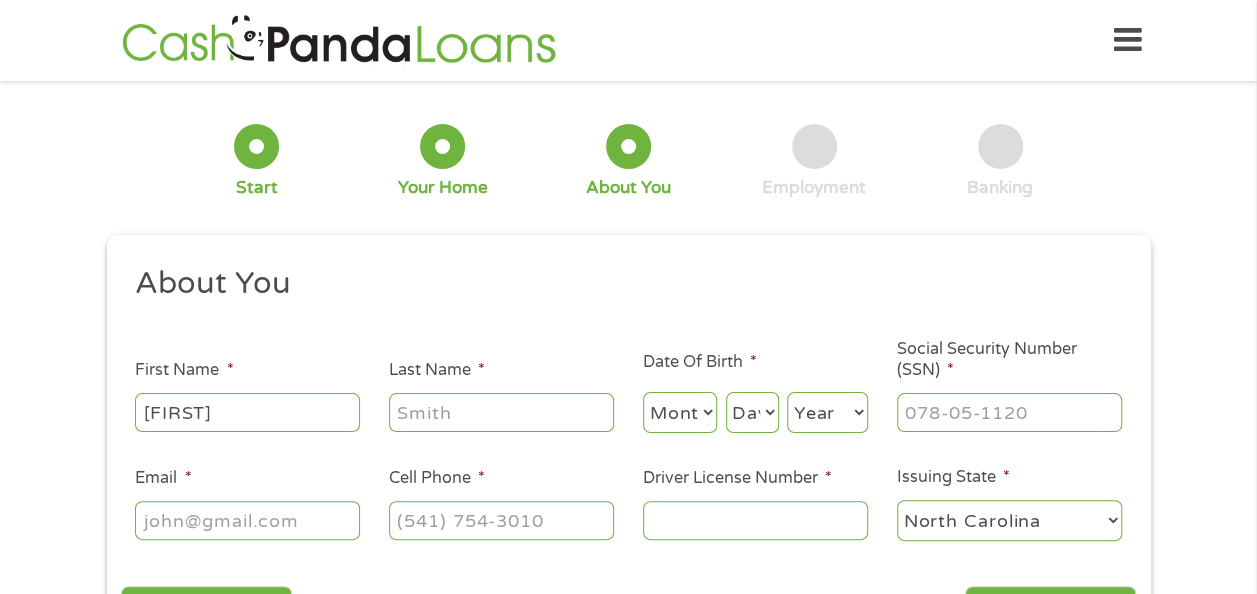 type on "[FIRST]" 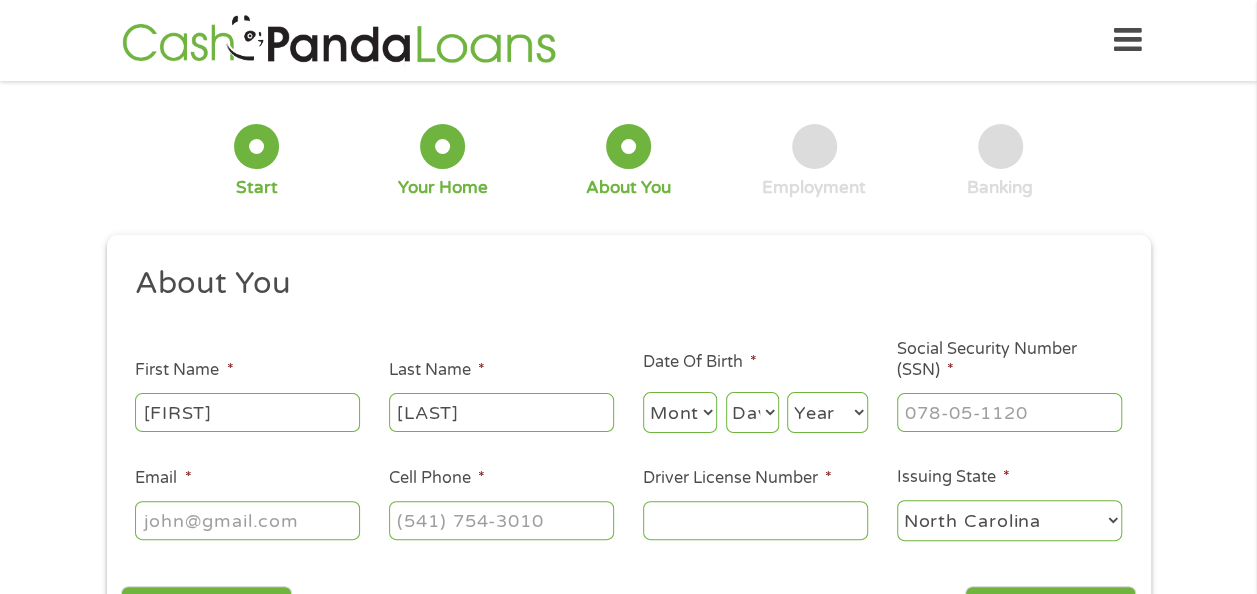type on "[LAST]" 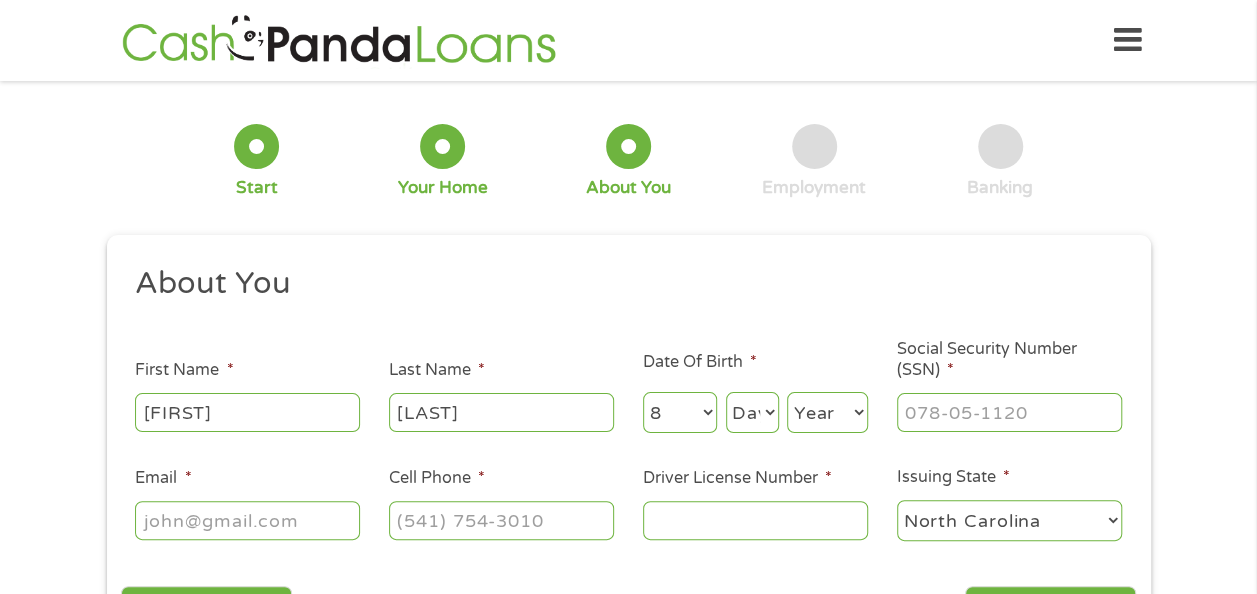click on "Month 1 2 3 4 5 6 7 8 9 10 11 12" at bounding box center (680, 412) 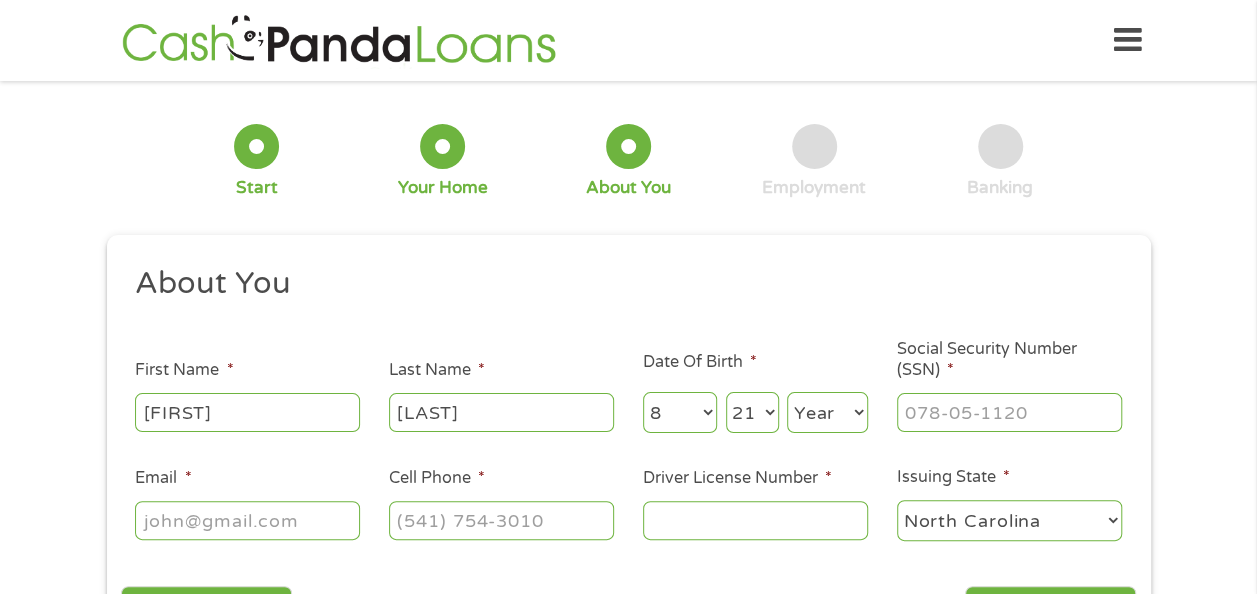 select on "22" 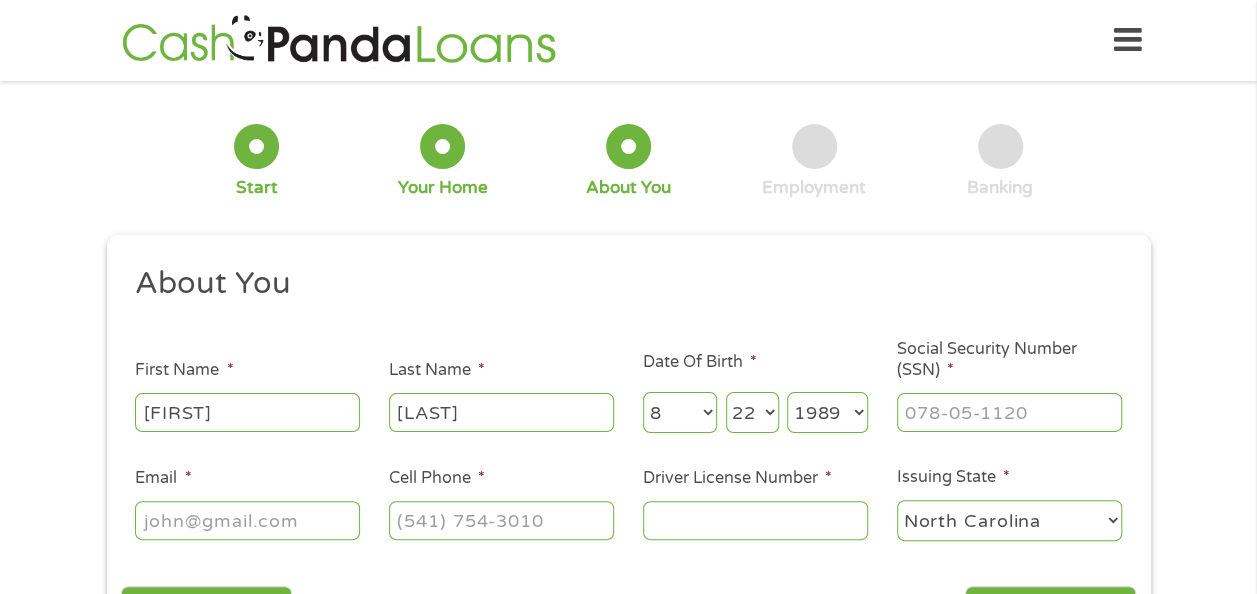 select on "1986" 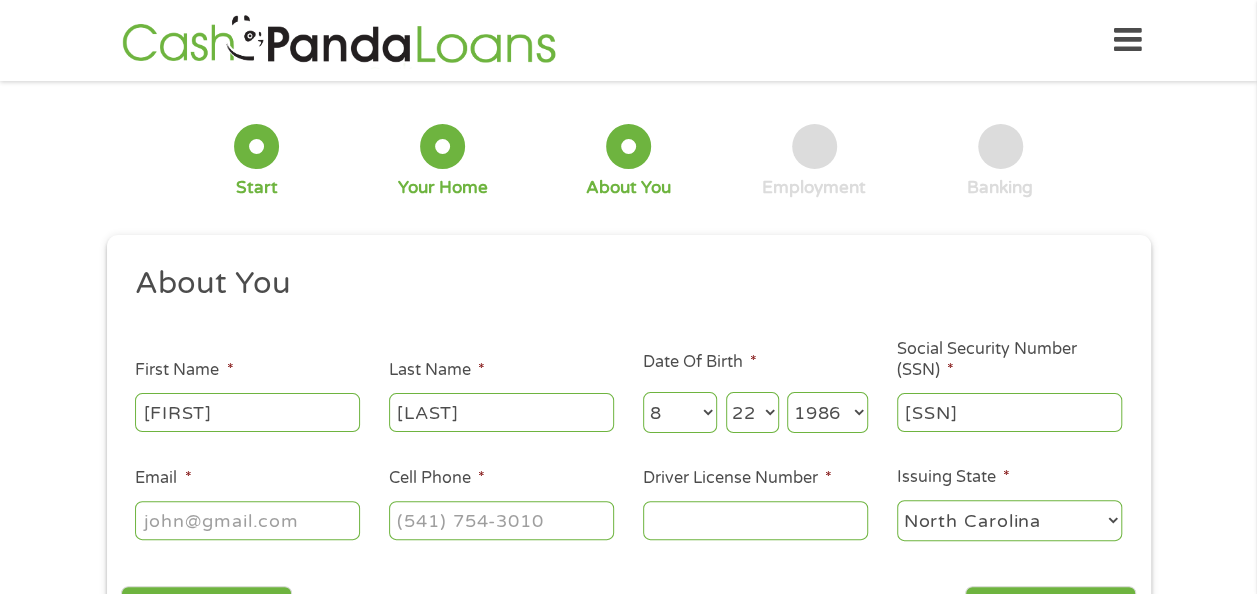 type on "[SSN]" 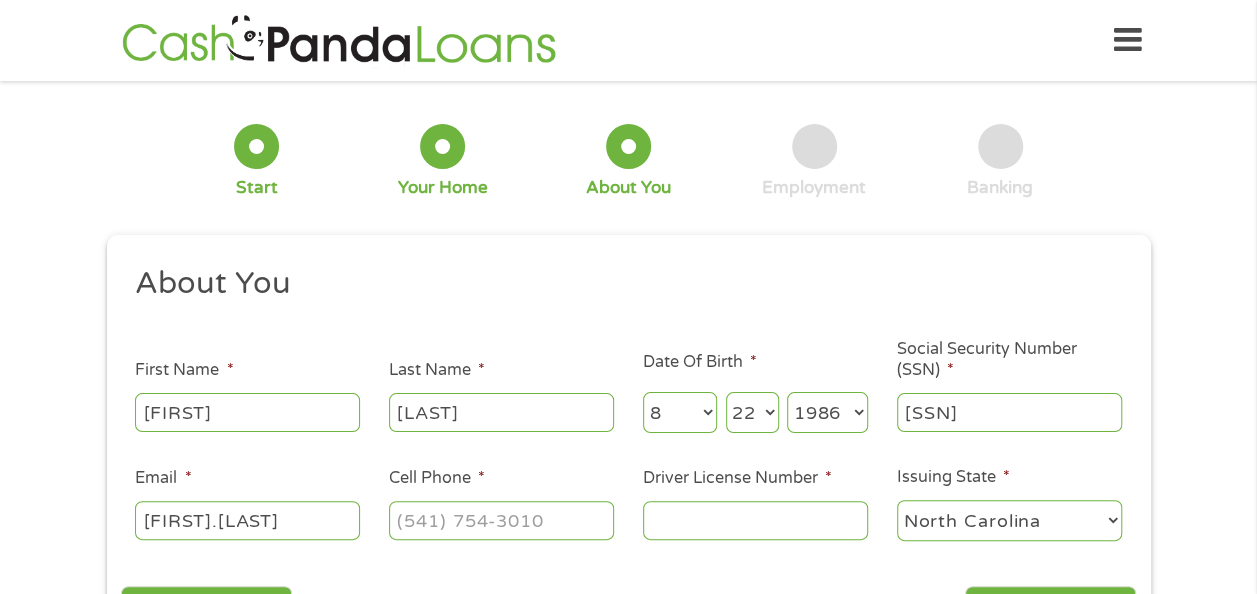 type on "[FIRST].[LAST]@example.com" 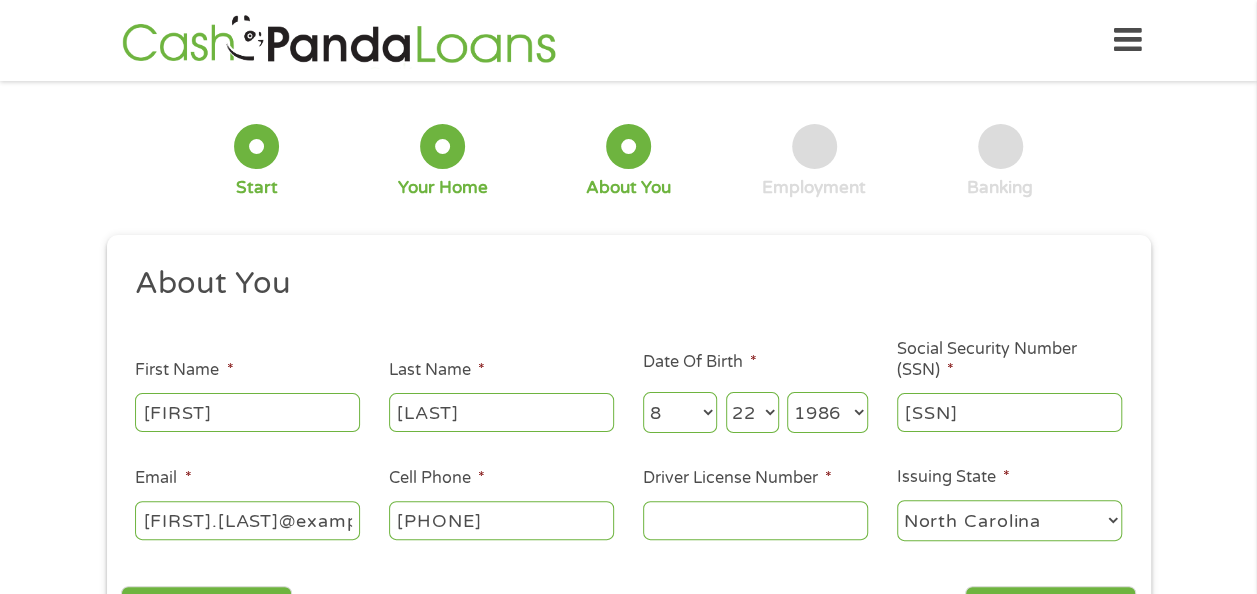 type on "[PHONE]" 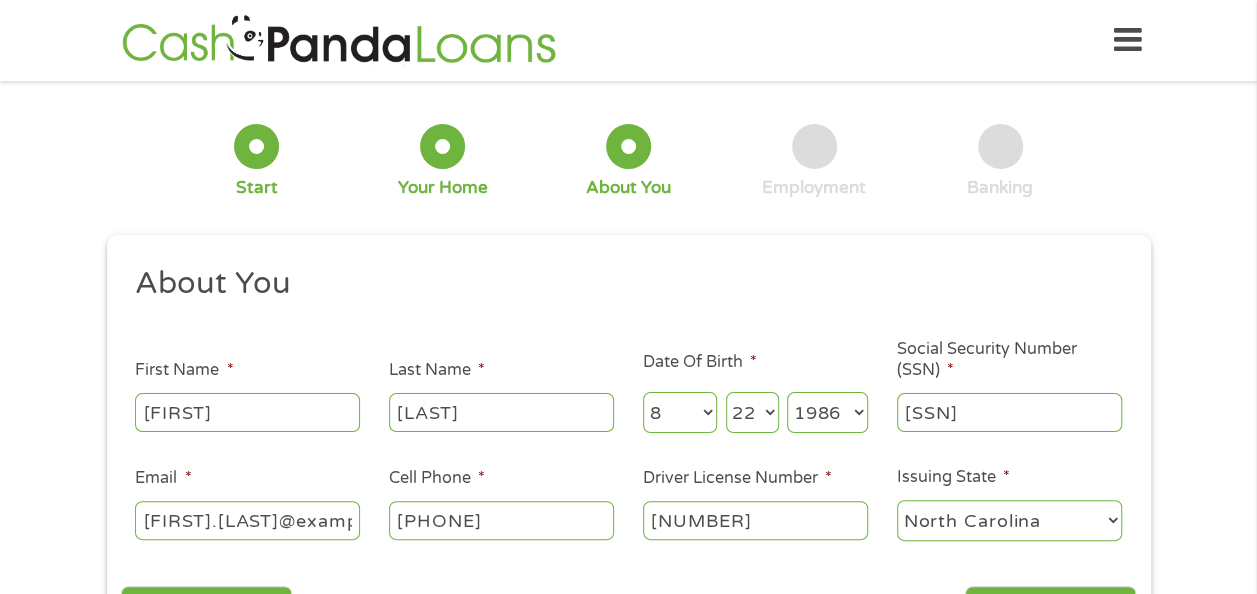 type on "[NUMBER]" 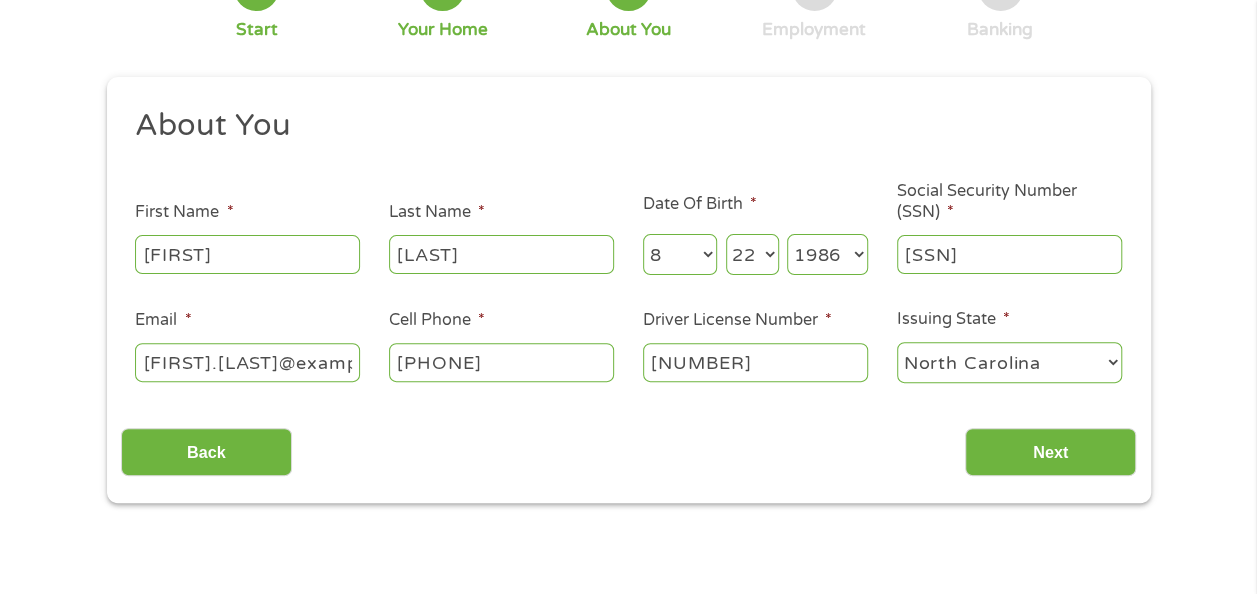 scroll, scrollTop: 300, scrollLeft: 0, axis: vertical 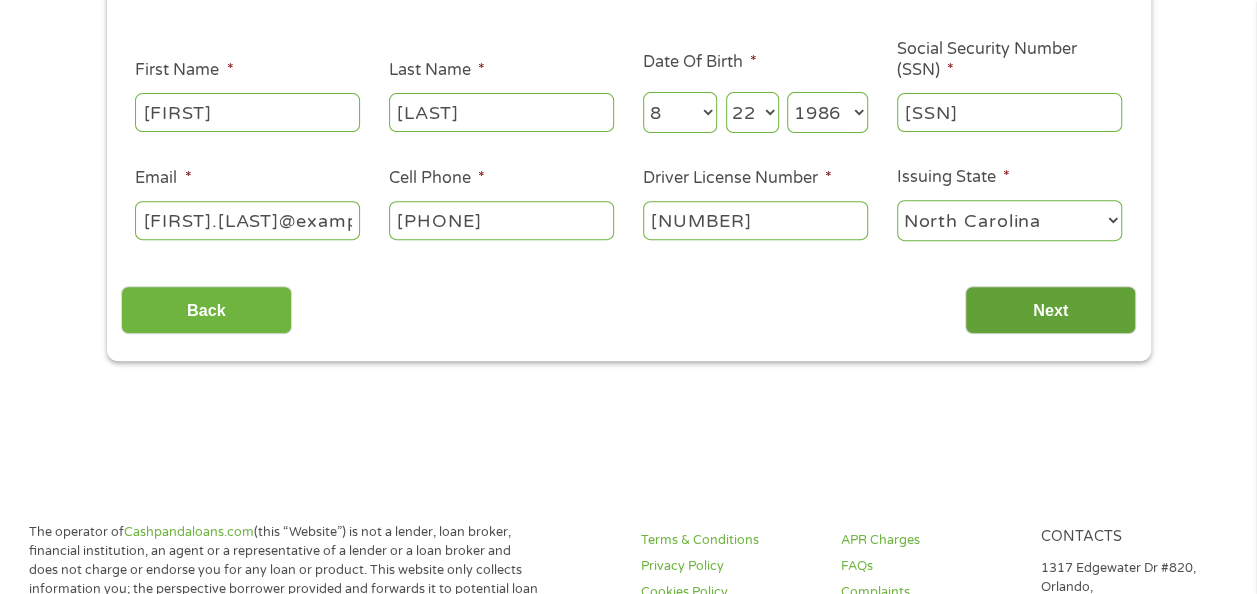 click on "Next" at bounding box center (1050, 310) 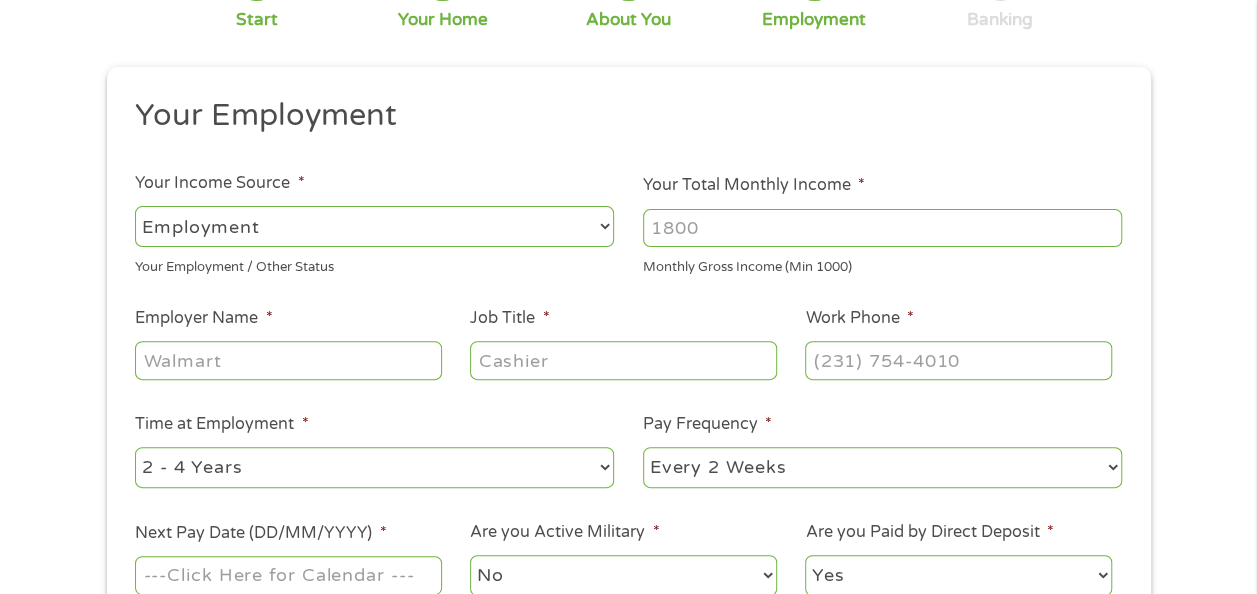scroll, scrollTop: 200, scrollLeft: 0, axis: vertical 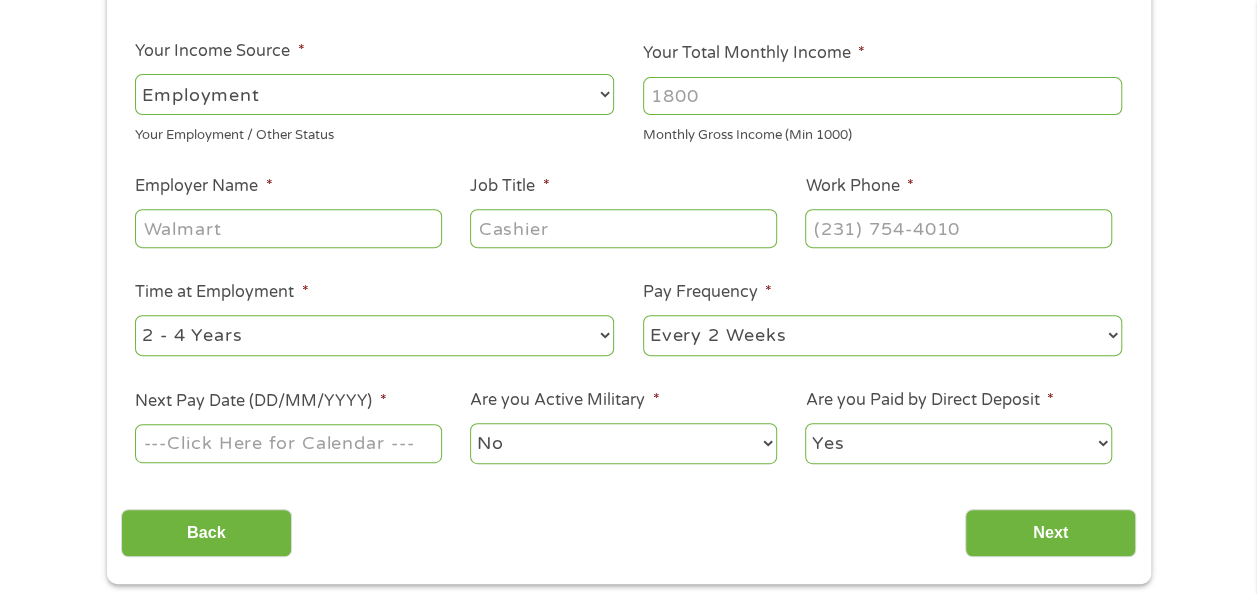 click on "Your Total Monthly Income *" at bounding box center (882, 96) 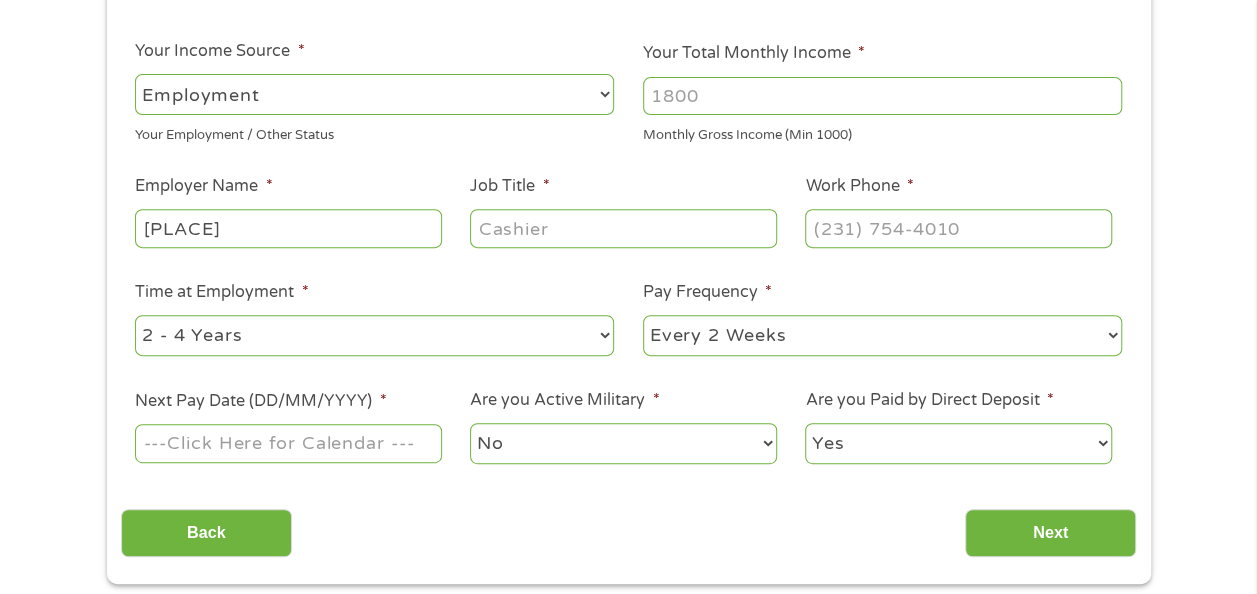 type on "[PLACE]" 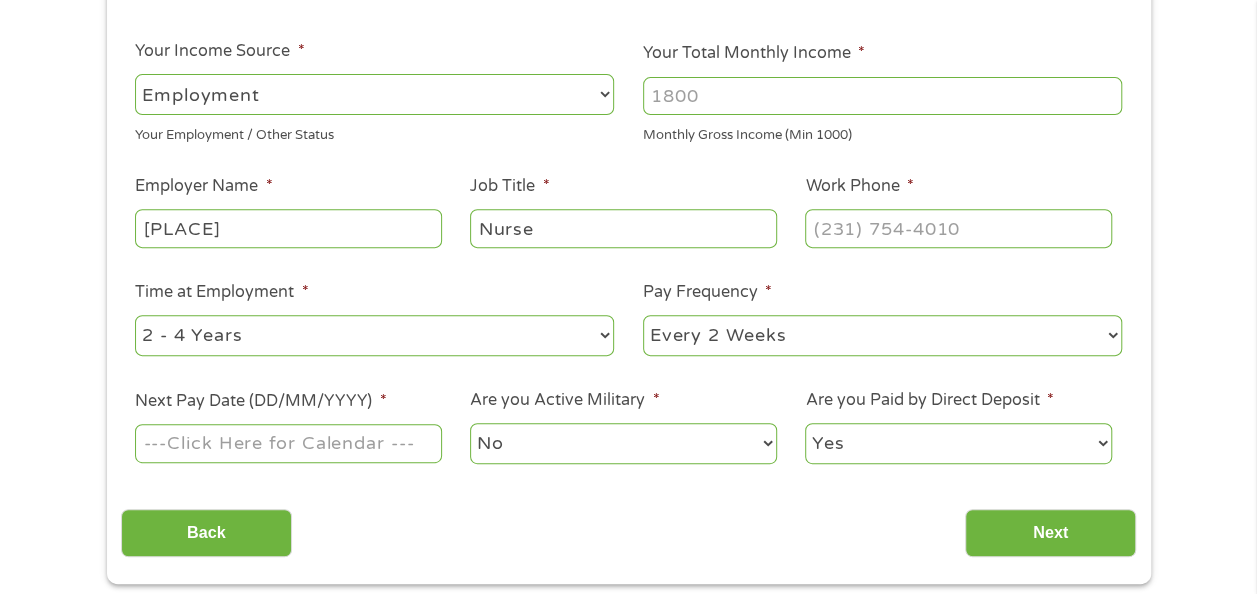 type on "Nurse" 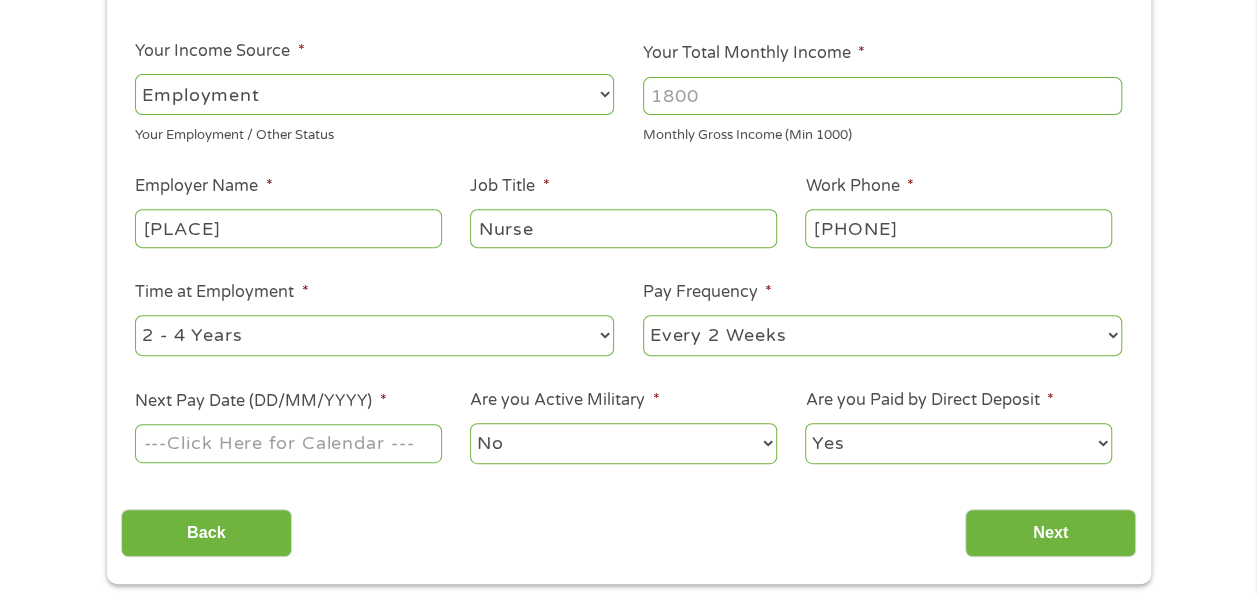 type on "[PHONE]" 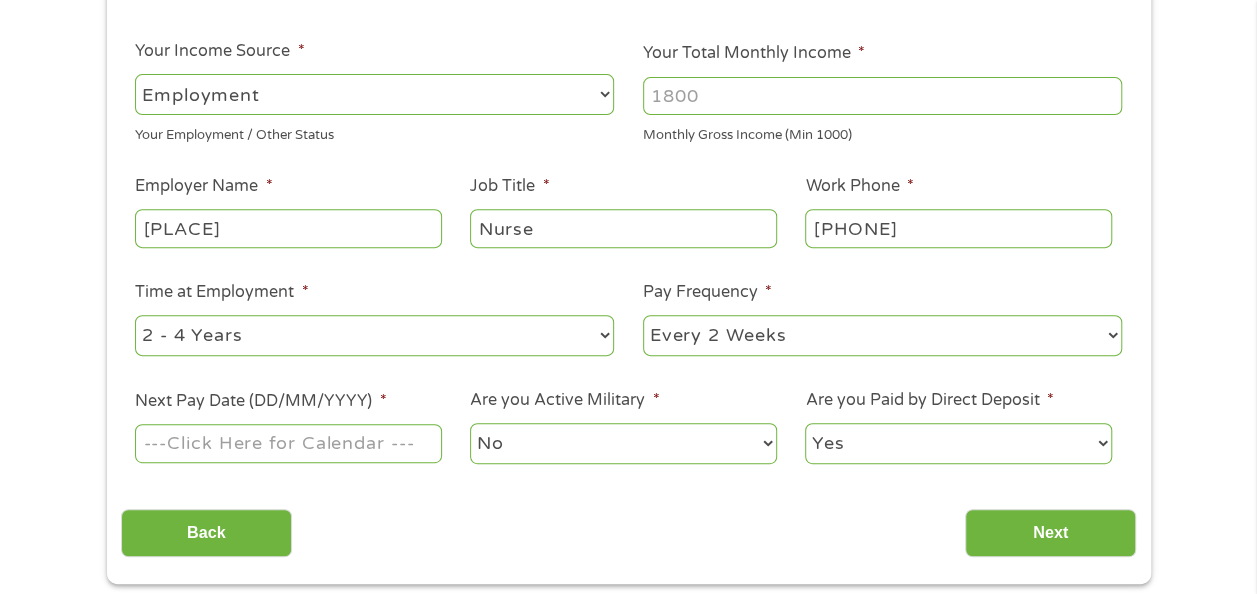 click on "--- Choose one --- 1 Year or less 1 - 2 Years 2 - 4 Years Over 4 Years" at bounding box center [374, 335] 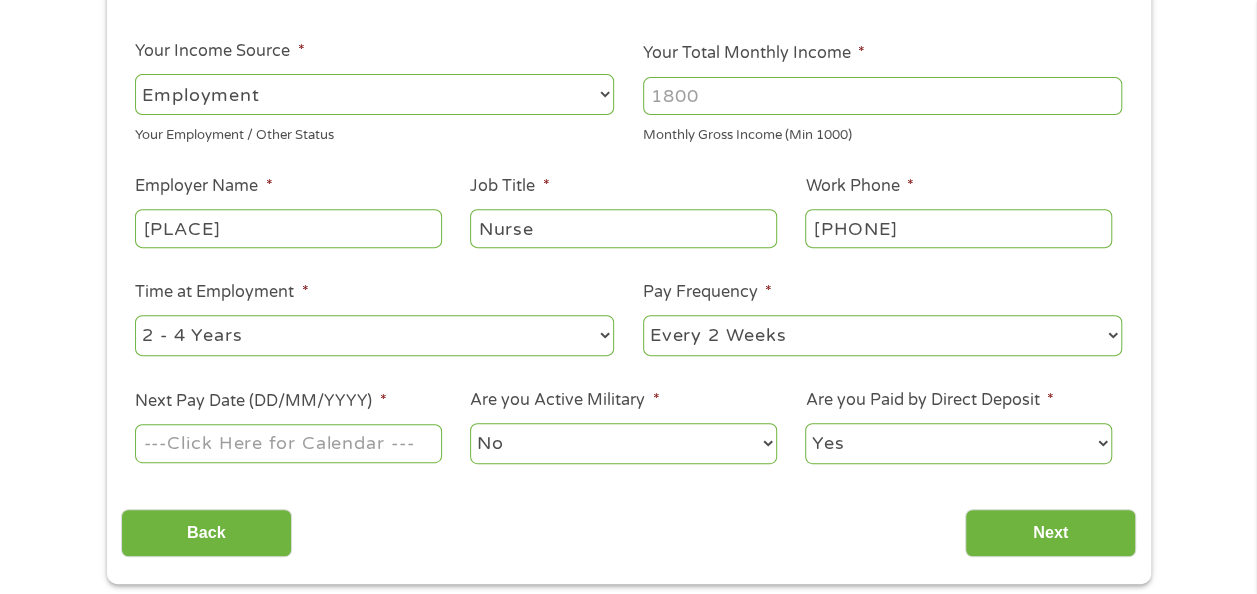 select on "60months" 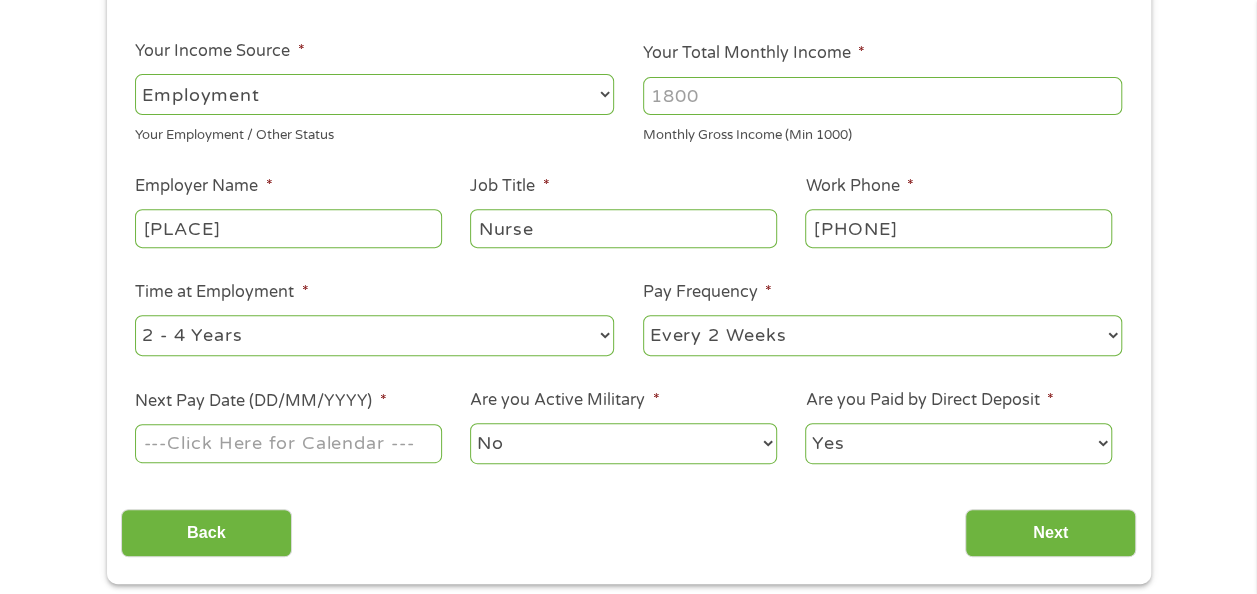 click on "--- Choose one --- 1 Year or less 1 - 2 Years 2 - 4 Years Over 4 Years" at bounding box center (374, 335) 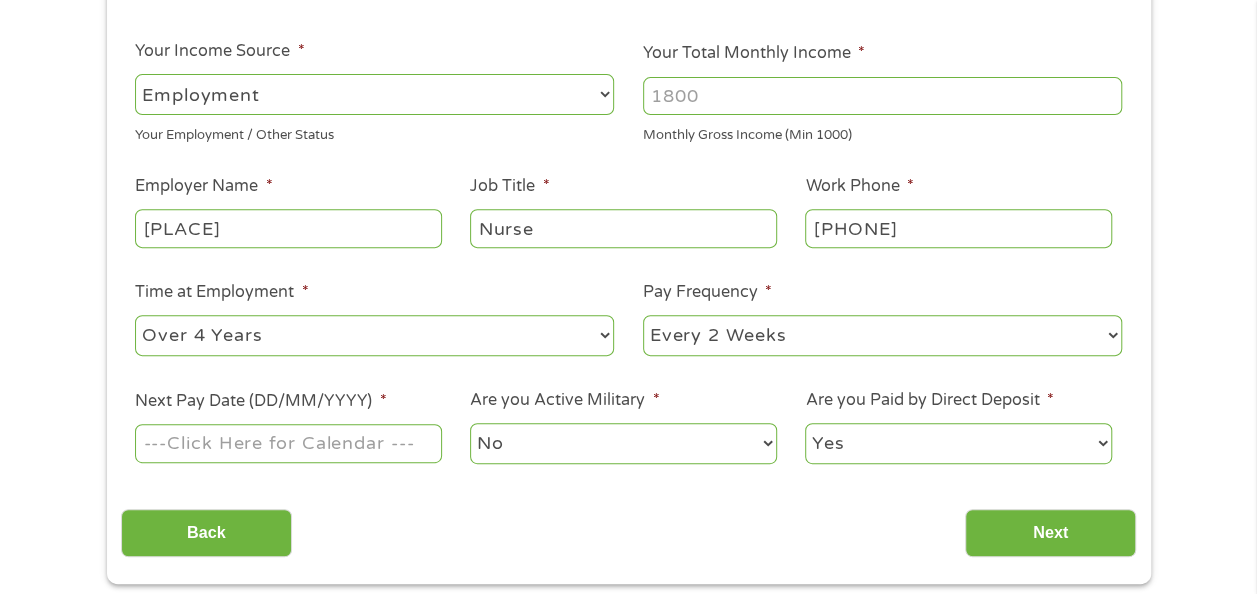 click on "--- Choose one --- Every 2 Weeks Every Week Monthly Semi-Monthly" at bounding box center (882, 335) 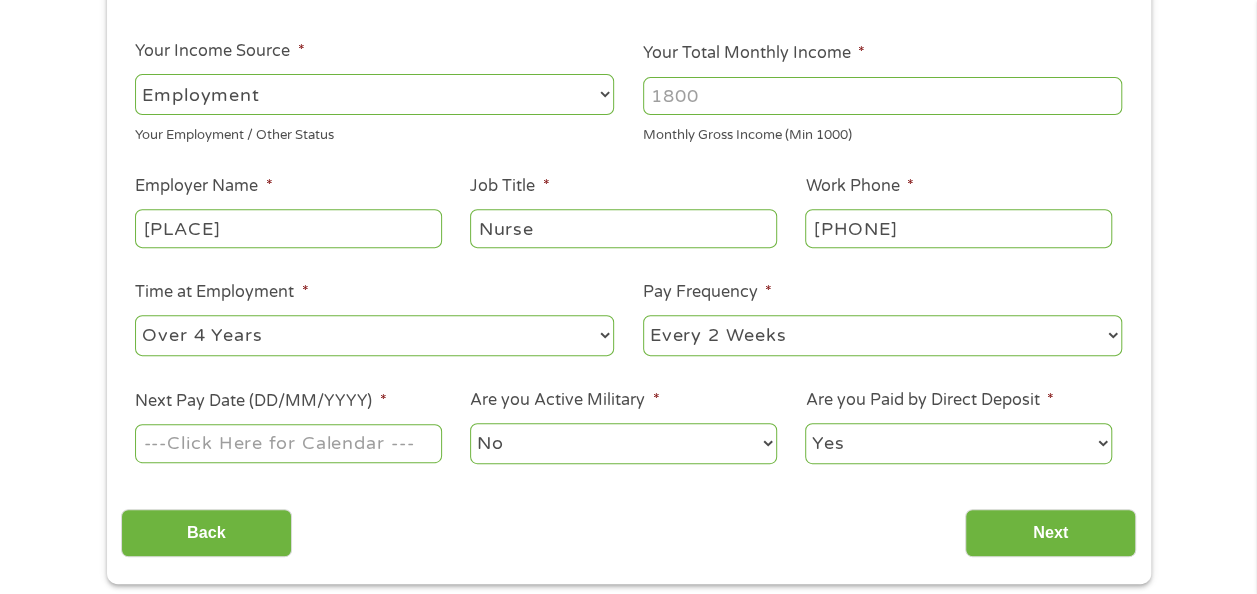 select on "semimonthly" 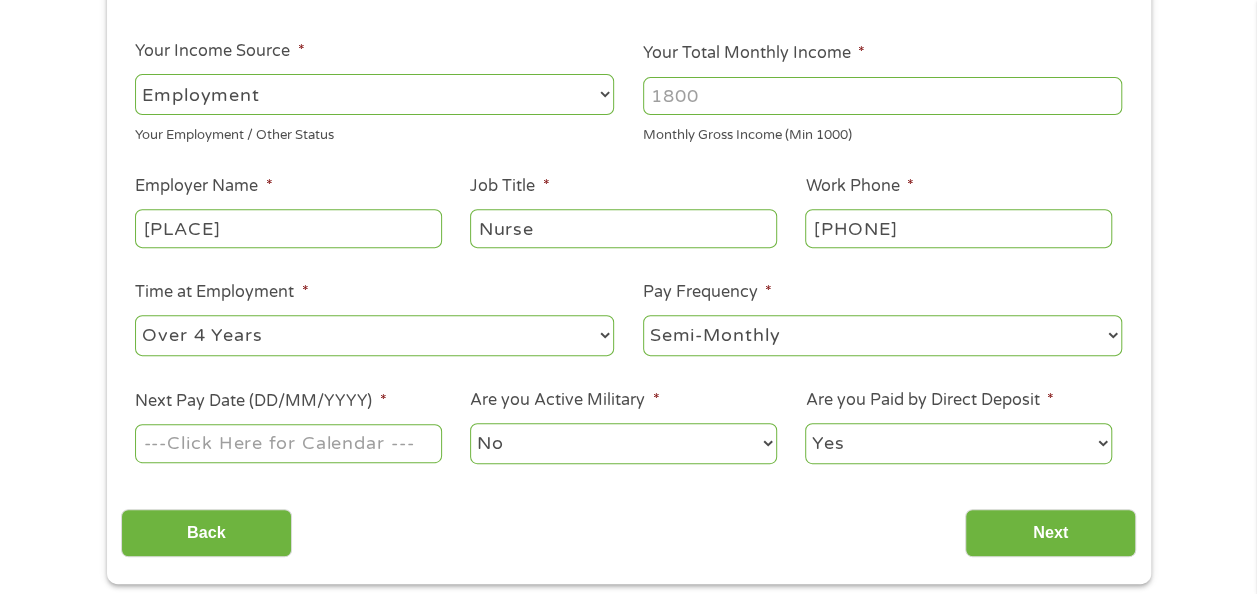 click on "--- Choose one --- Every 2 Weeks Every Week Monthly Semi-Monthly" at bounding box center (882, 335) 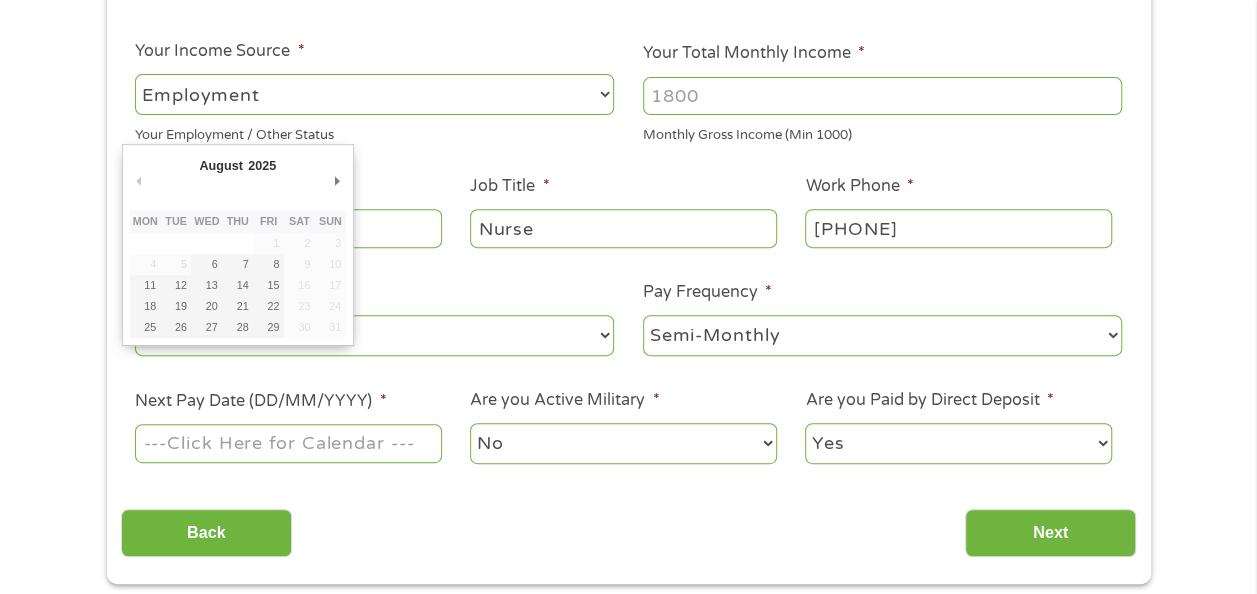 click on "Next Pay Date (DD/MM/YYYY) *" at bounding box center (288, 443) 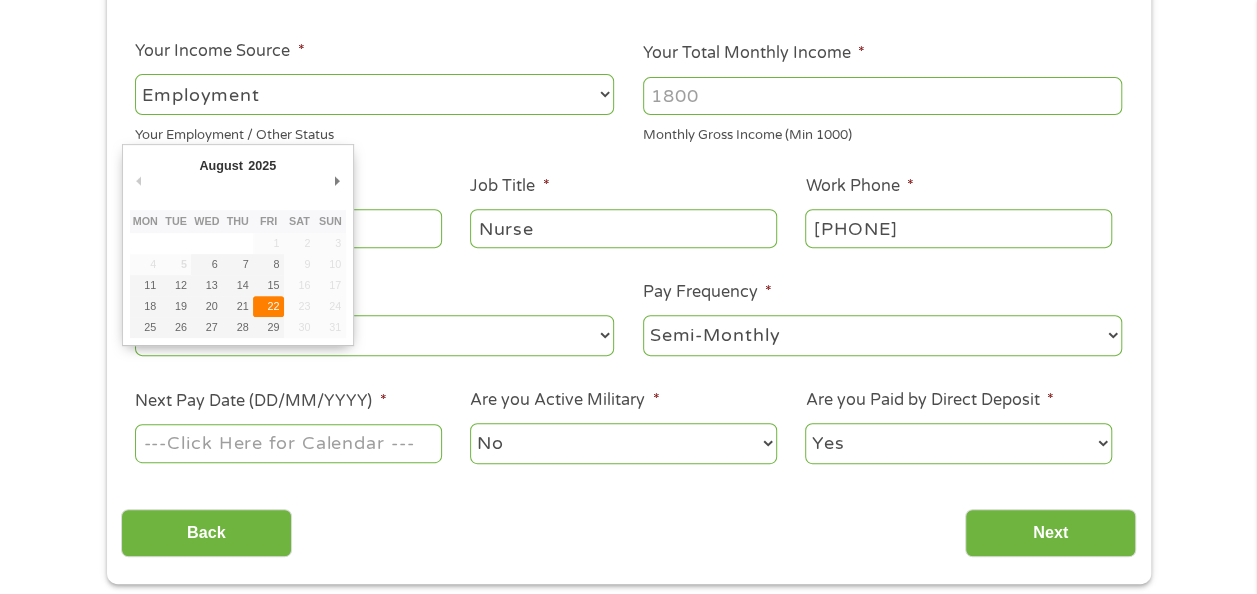 type on "[DATE]" 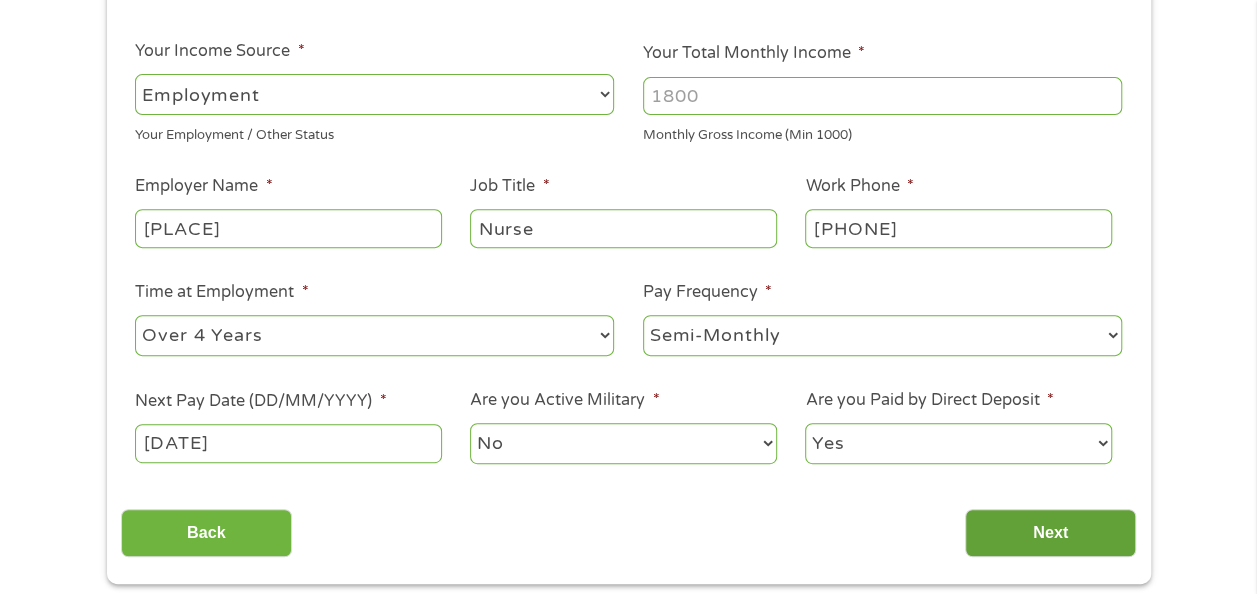 click on "Next" at bounding box center (1050, 533) 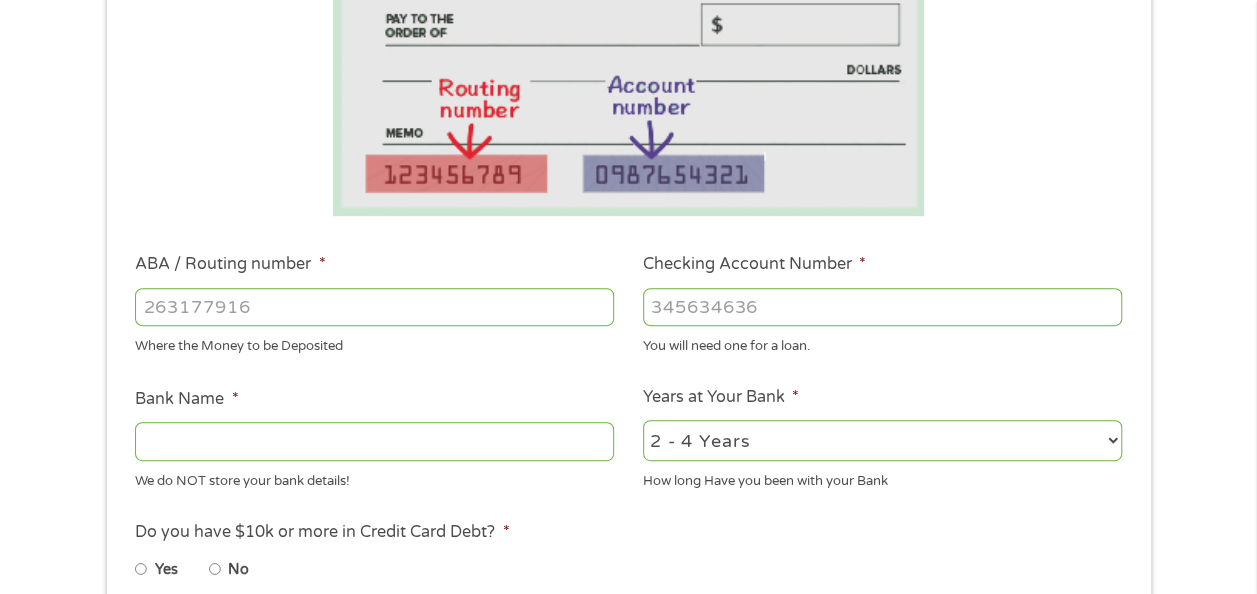 scroll, scrollTop: 400, scrollLeft: 0, axis: vertical 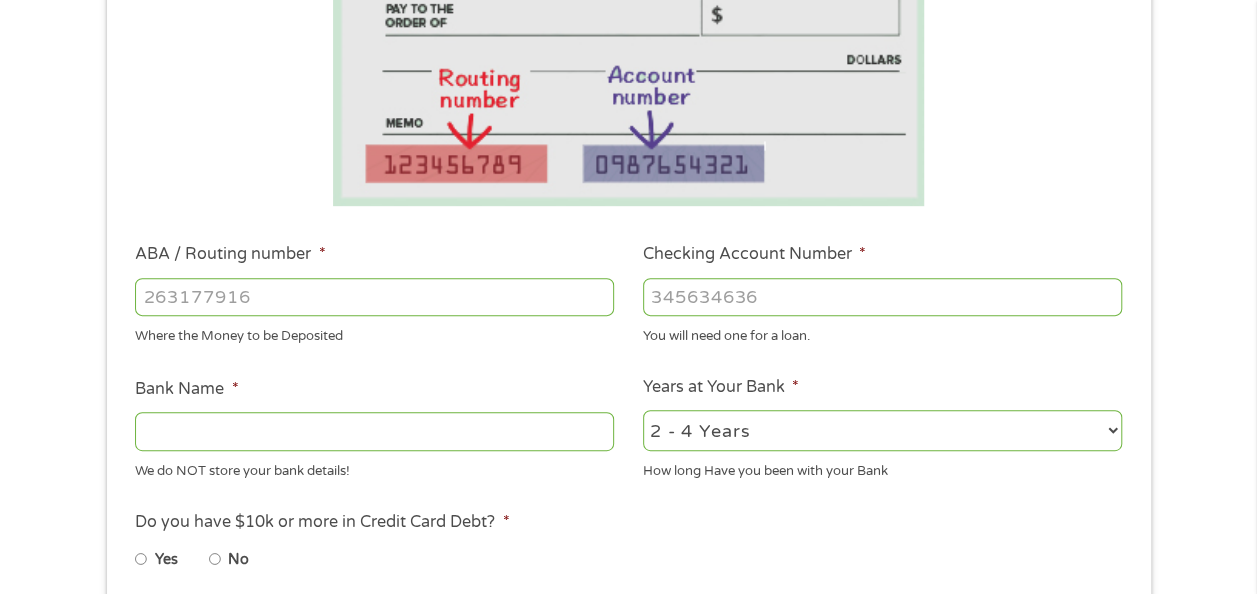click on "ABA / Routing number *" at bounding box center (374, 297) 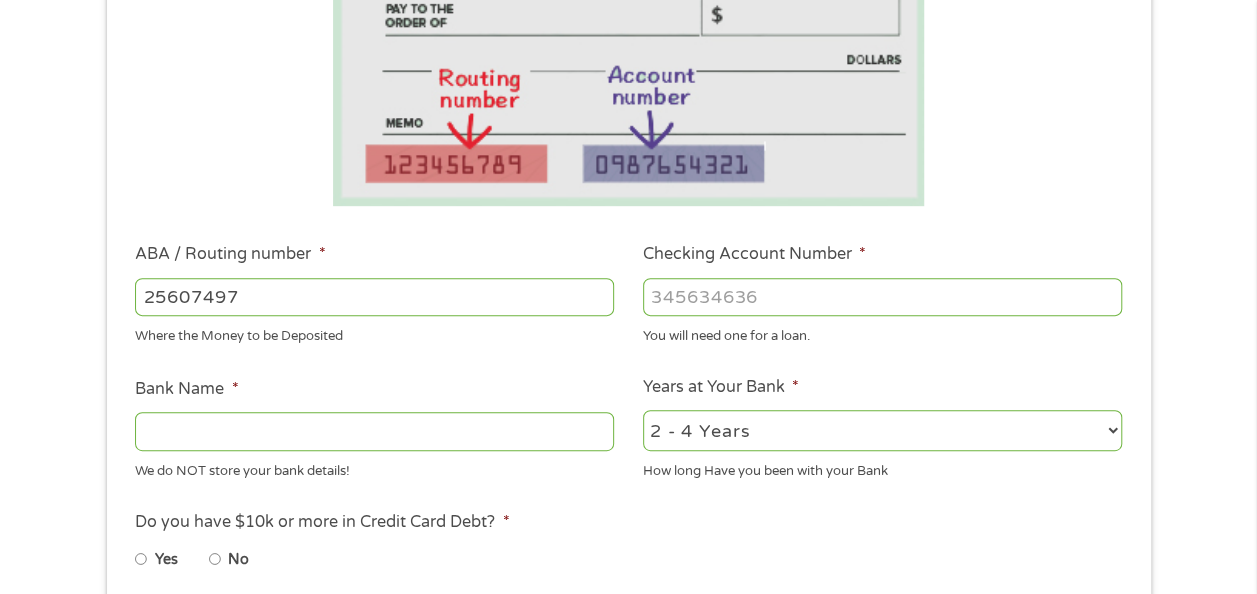 type on "256074974" 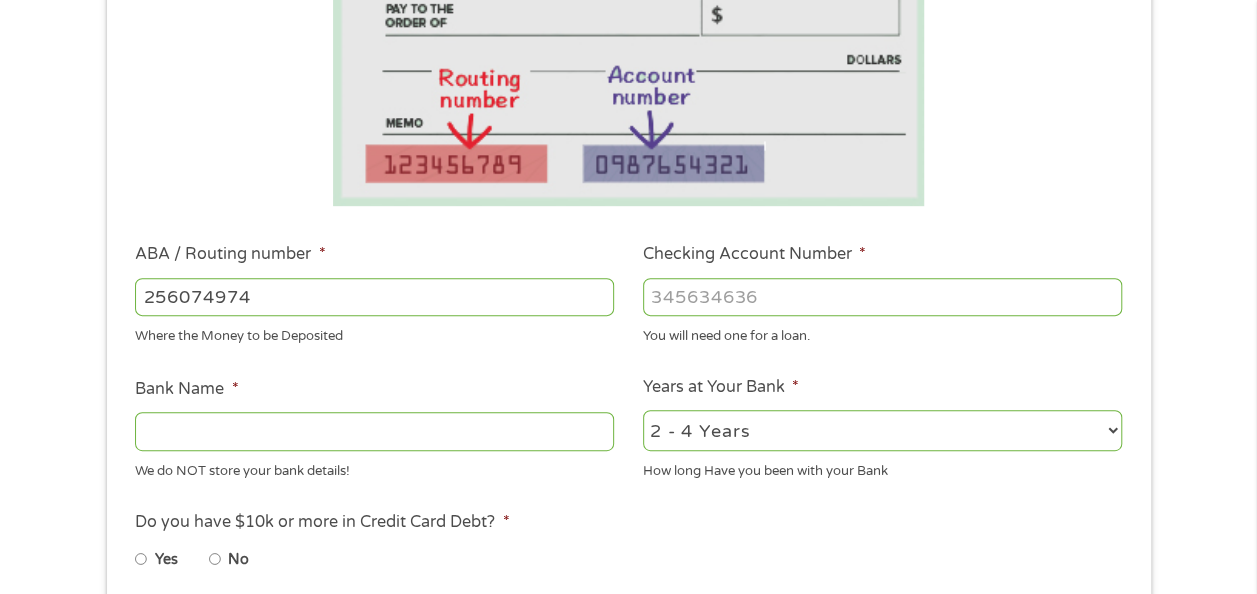 type on "NAVY FEDERAL CREDIT UNION" 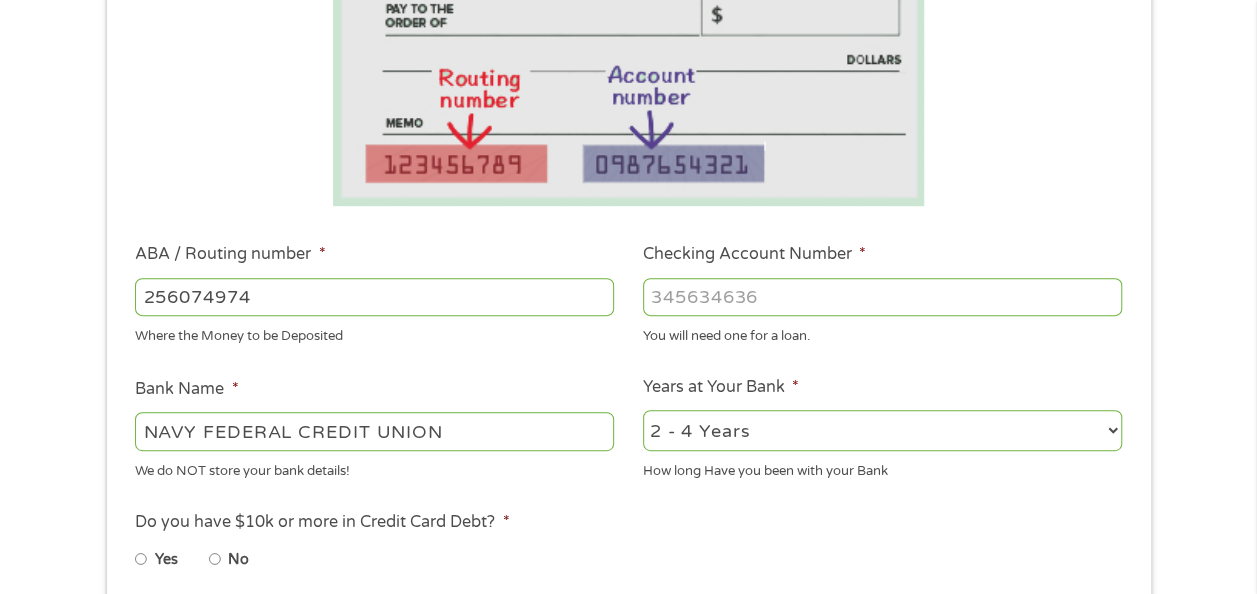 type on "256074974" 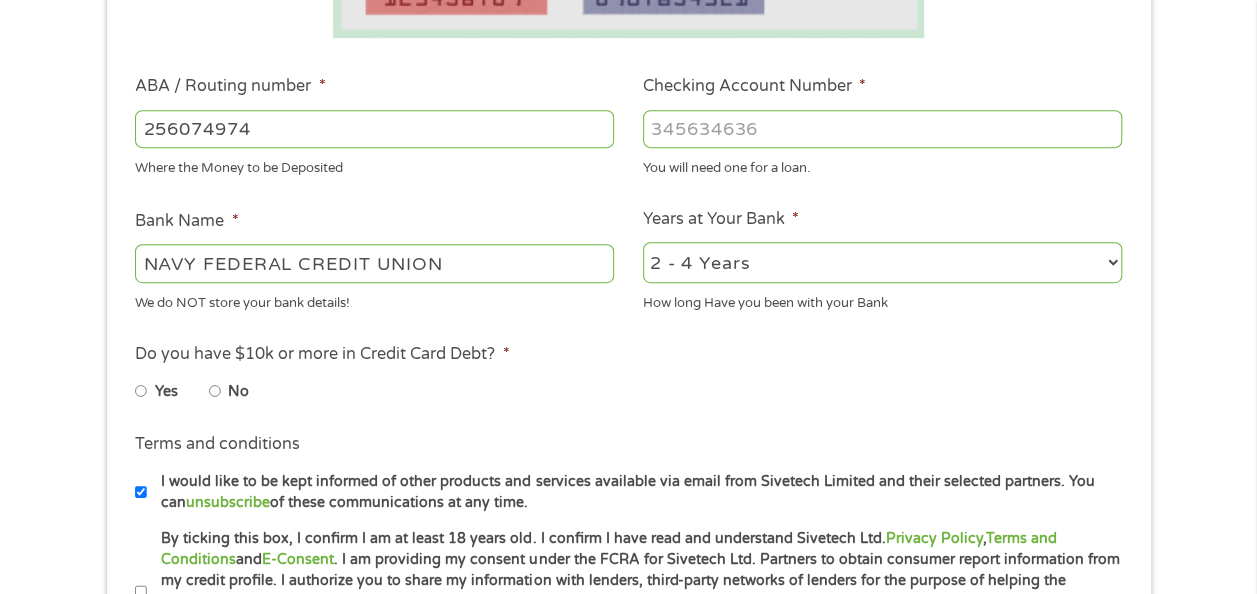 scroll, scrollTop: 600, scrollLeft: 0, axis: vertical 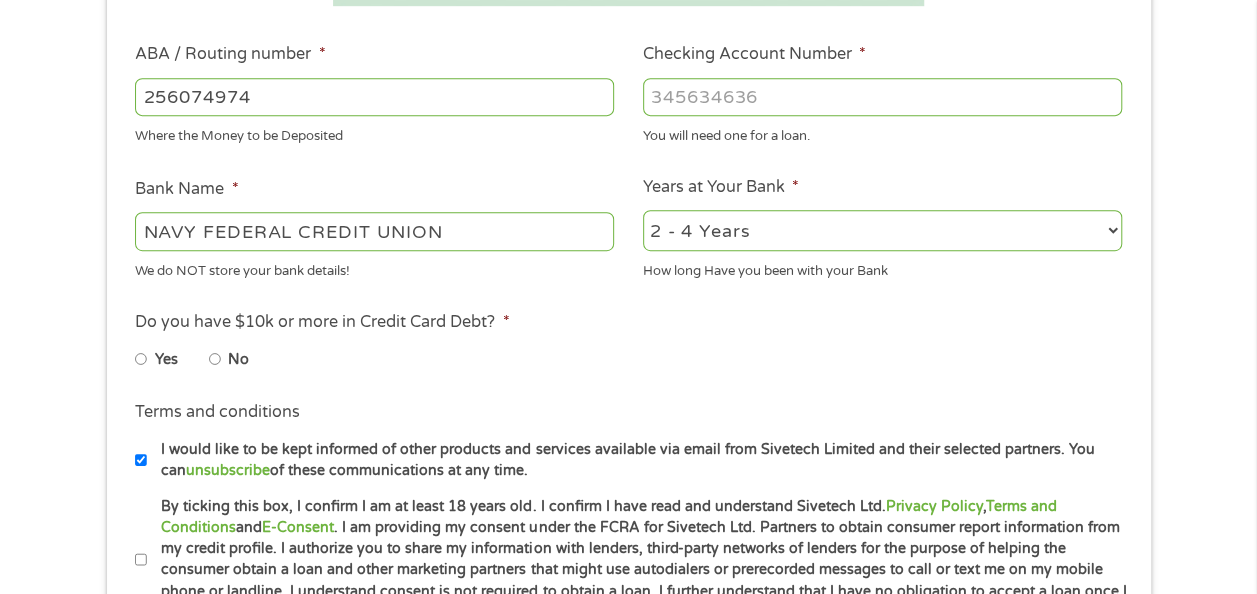 type on "[PHONE]" 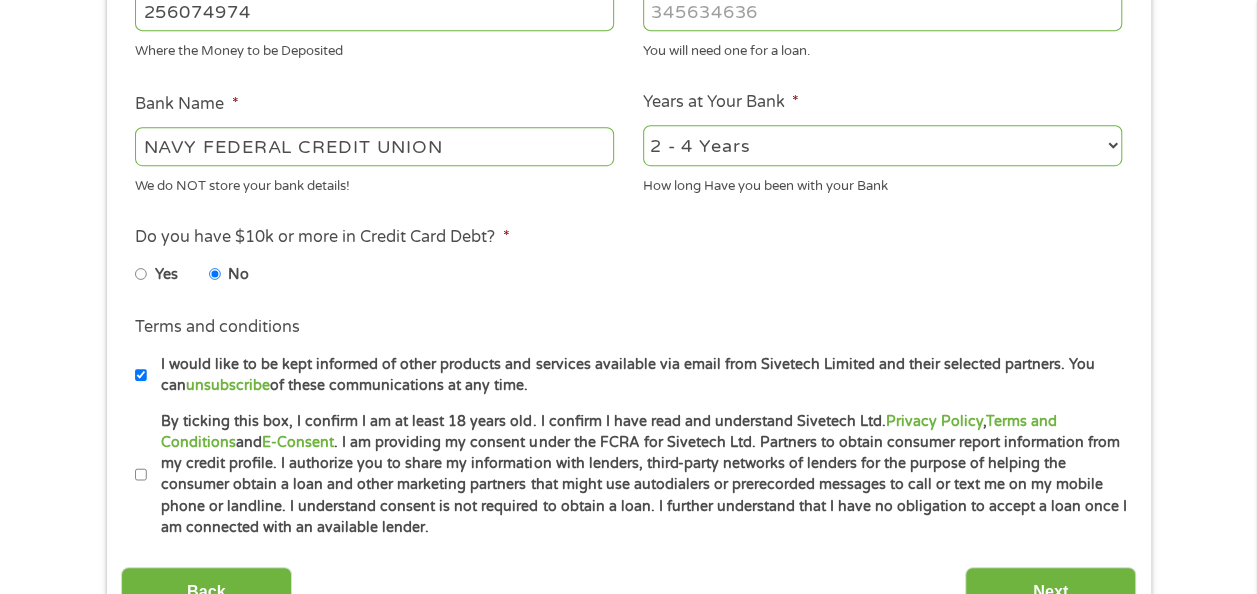 scroll, scrollTop: 800, scrollLeft: 0, axis: vertical 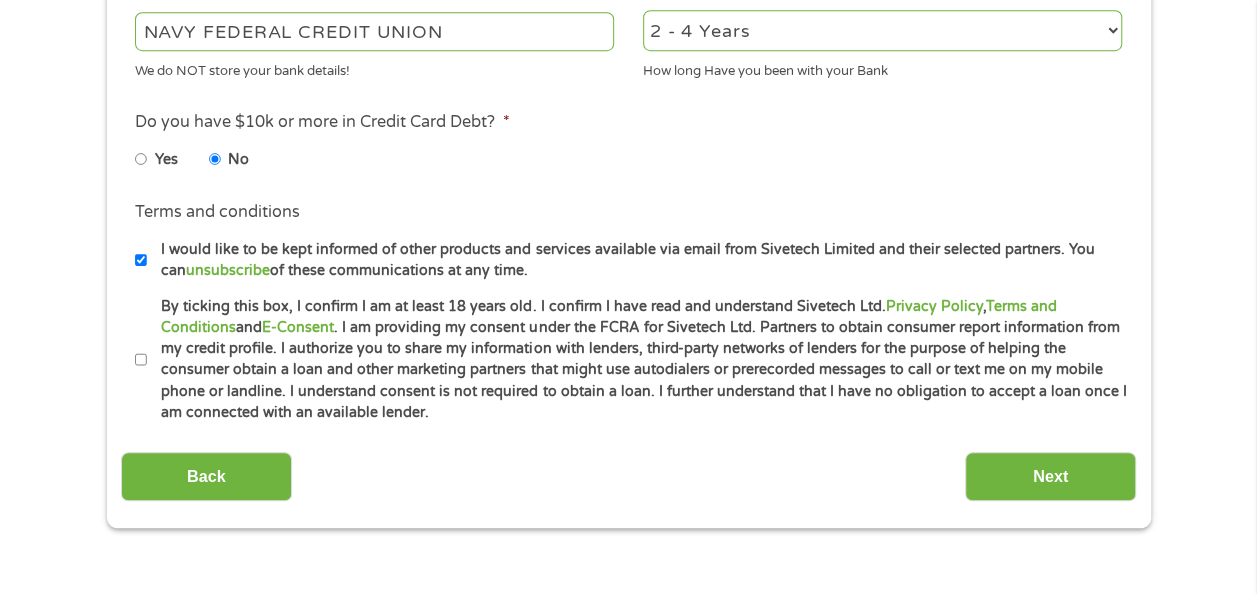 click on "By ticking this box, I confirm I am at least 18 years old. I confirm I have read and understand Sivetech Ltd.  Privacy Policy ,  Terms and Conditions  and  E-Consent . I am providing my consent under the FCRA for Sivetech Ltd. Partners to obtain consumer report information from my credit profile. I authorize you to share my information with lenders, third-party networks of lenders for the purpose of helping the consumer obtain a loan and other marketing partners that might use autodialers or prerecorded messages to call or text me on my mobile phone or landline. I understand consent is not required to obtain a loan. I further understand that I have no obligation to accept a loan once I am connected with an available lender." at bounding box center [637, 360] 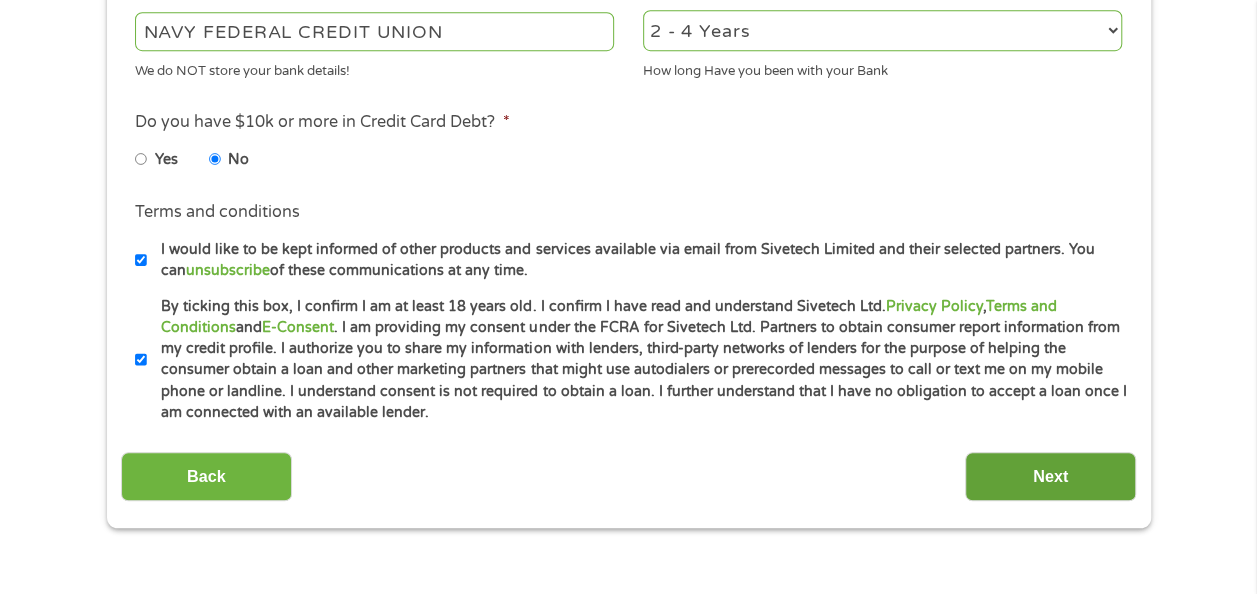 click on "Next" at bounding box center (1050, 476) 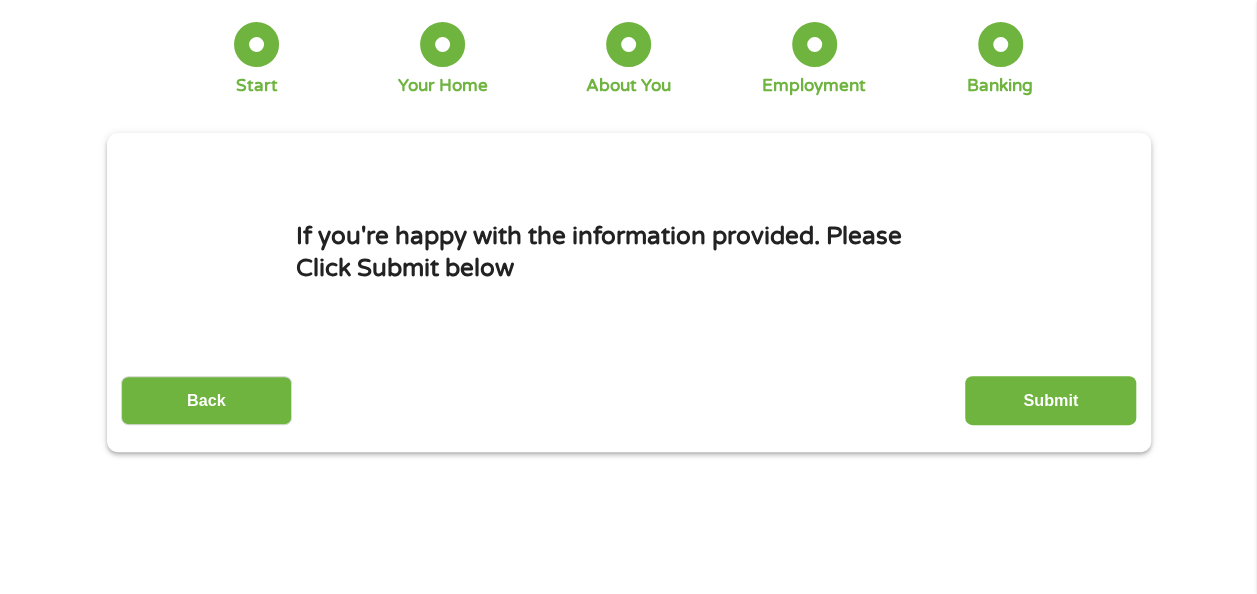 scroll, scrollTop: 0, scrollLeft: 0, axis: both 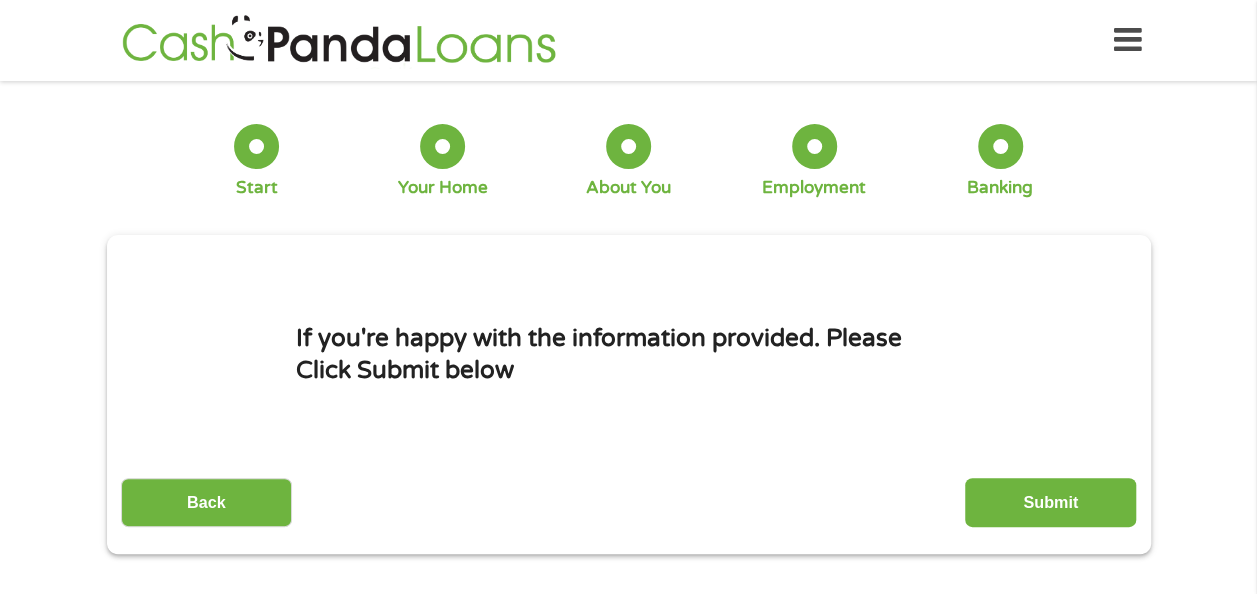 click on "Submit" at bounding box center [1050, 502] 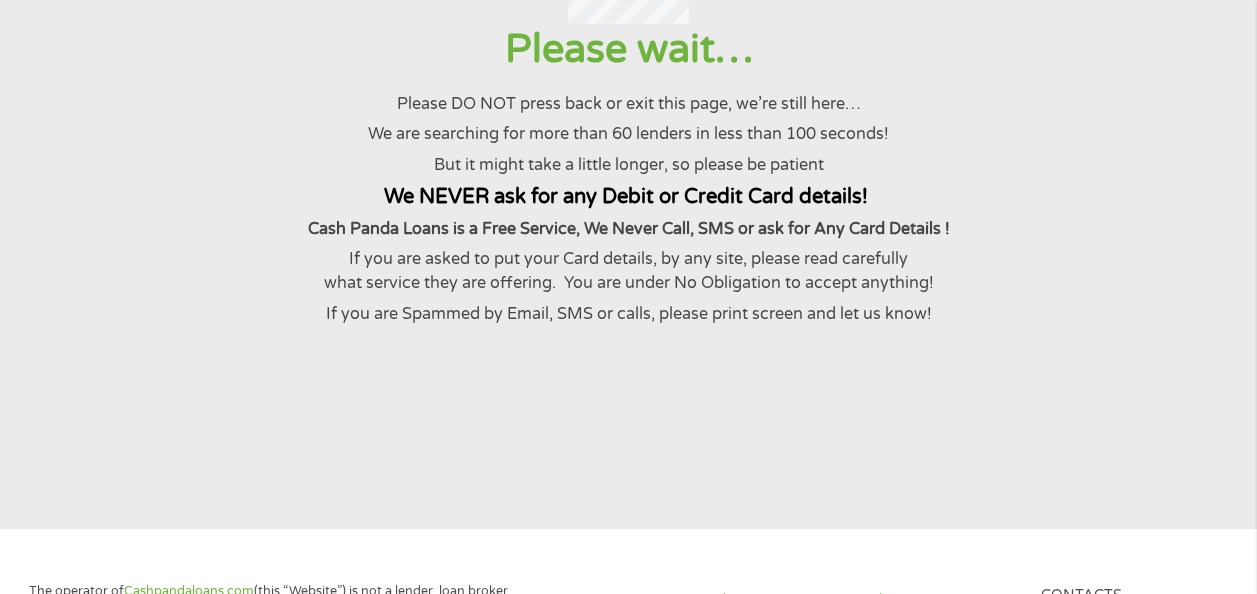 scroll, scrollTop: 200, scrollLeft: 0, axis: vertical 